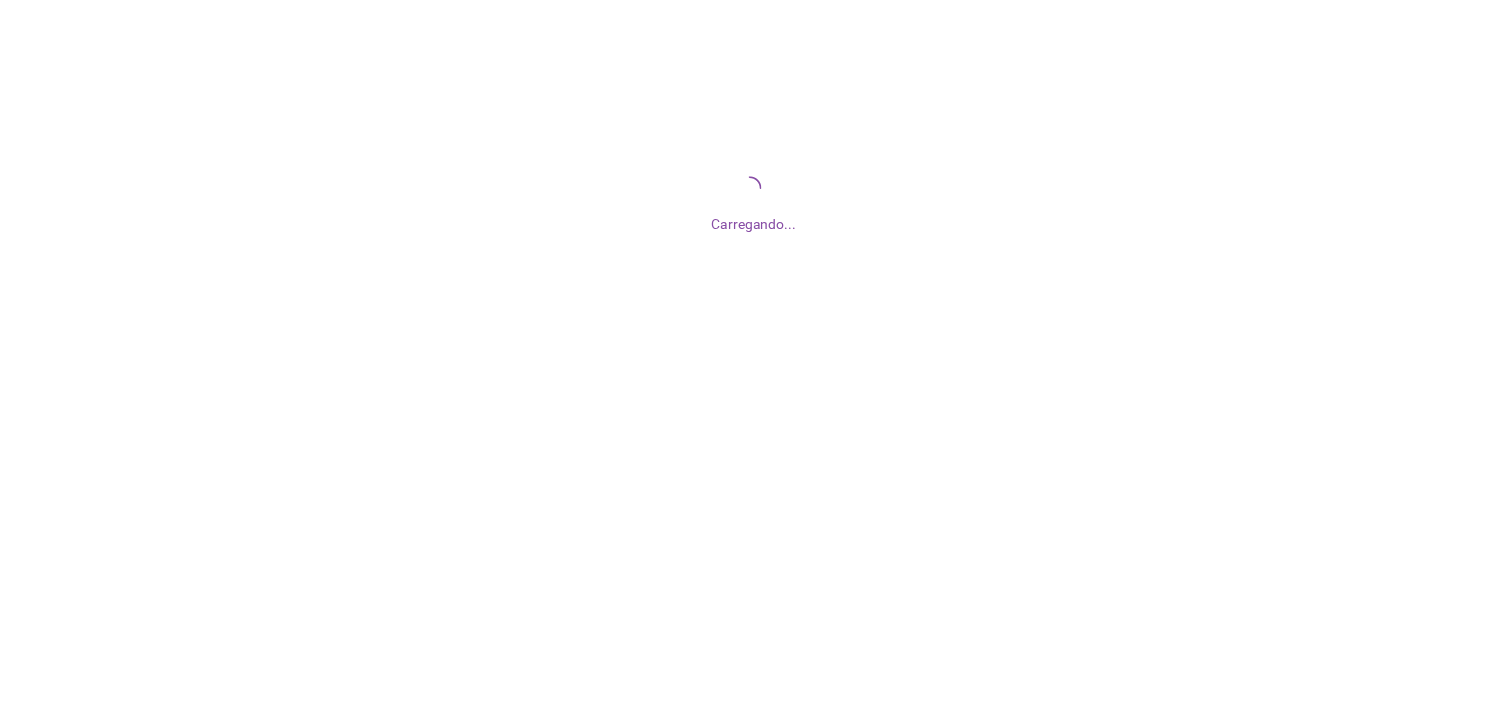 scroll, scrollTop: 0, scrollLeft: 0, axis: both 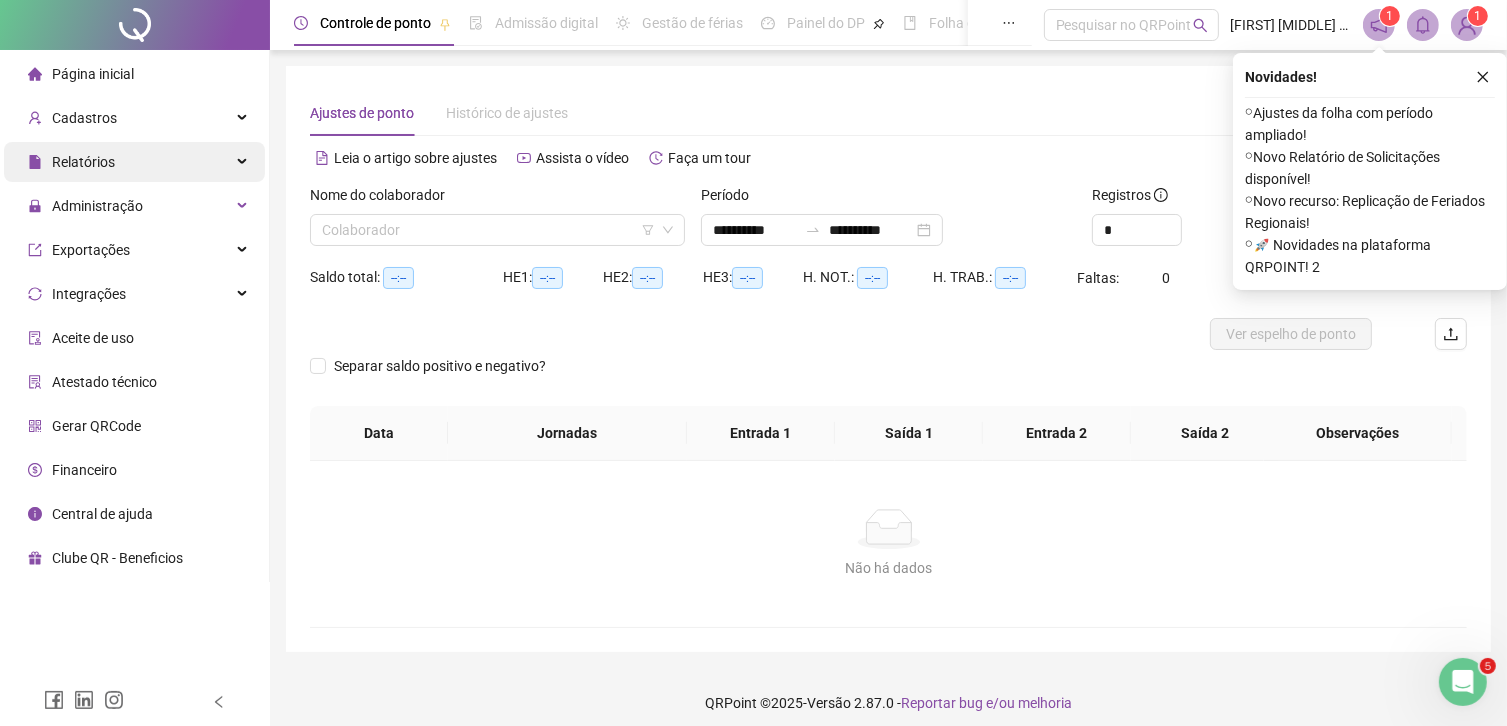 click on "Relatórios" at bounding box center (83, 162) 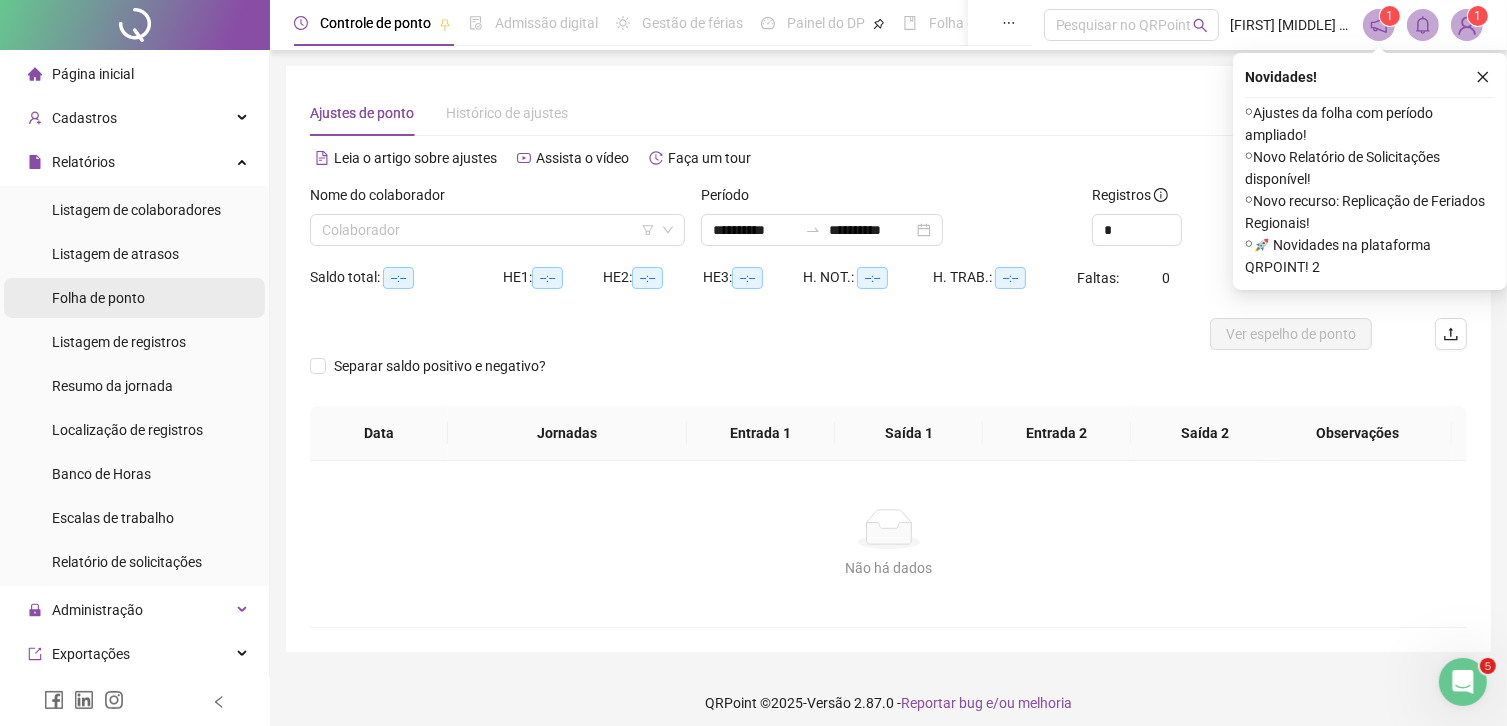 click on "Folha de ponto" at bounding box center [98, 298] 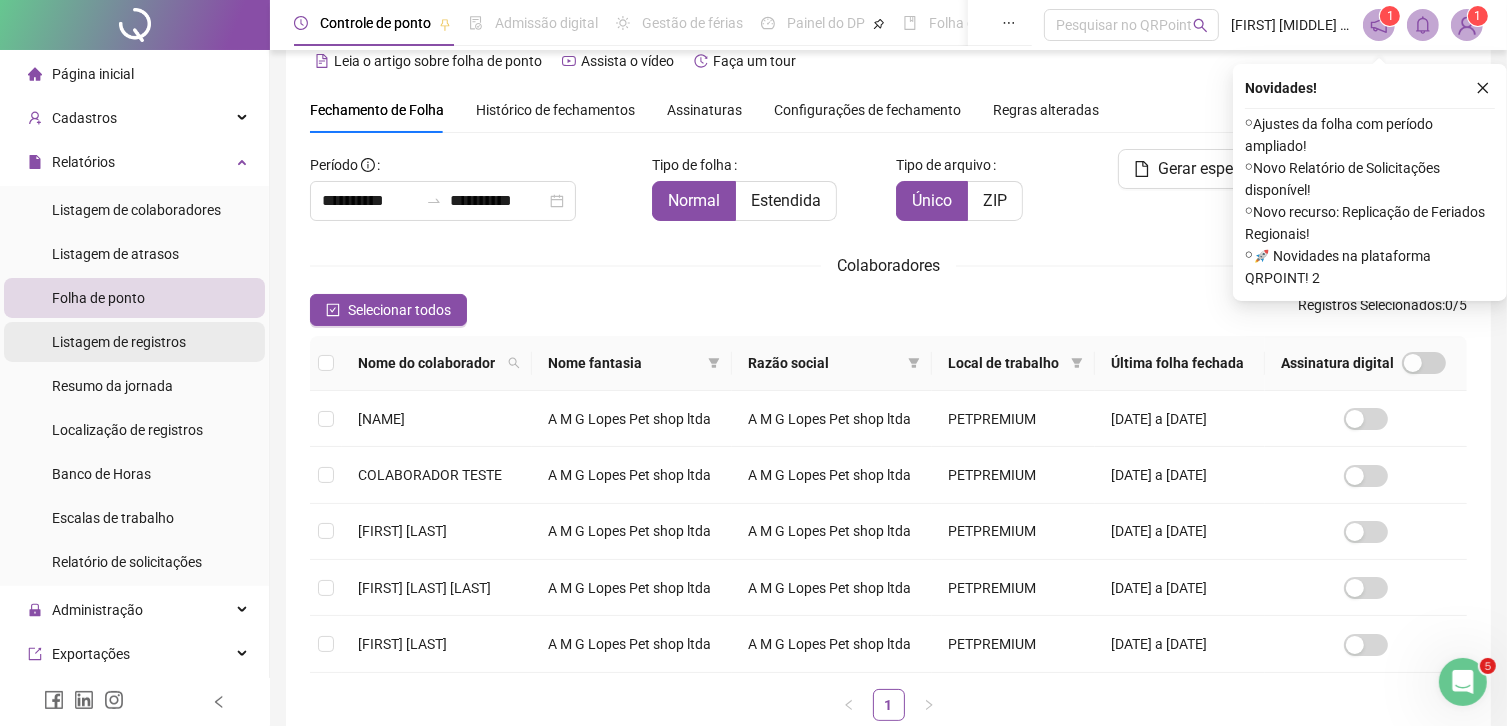 scroll, scrollTop: 46, scrollLeft: 0, axis: vertical 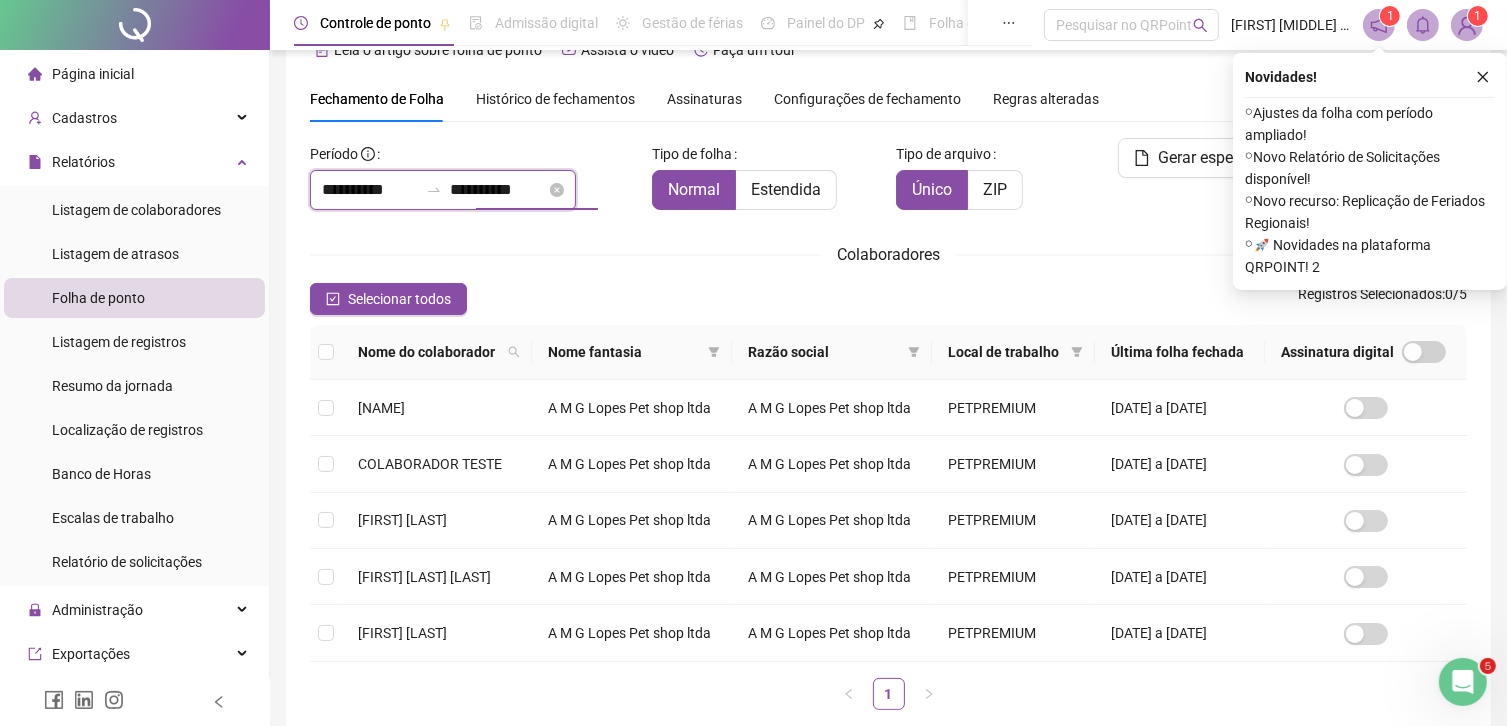 click on "**********" at bounding box center [498, 190] 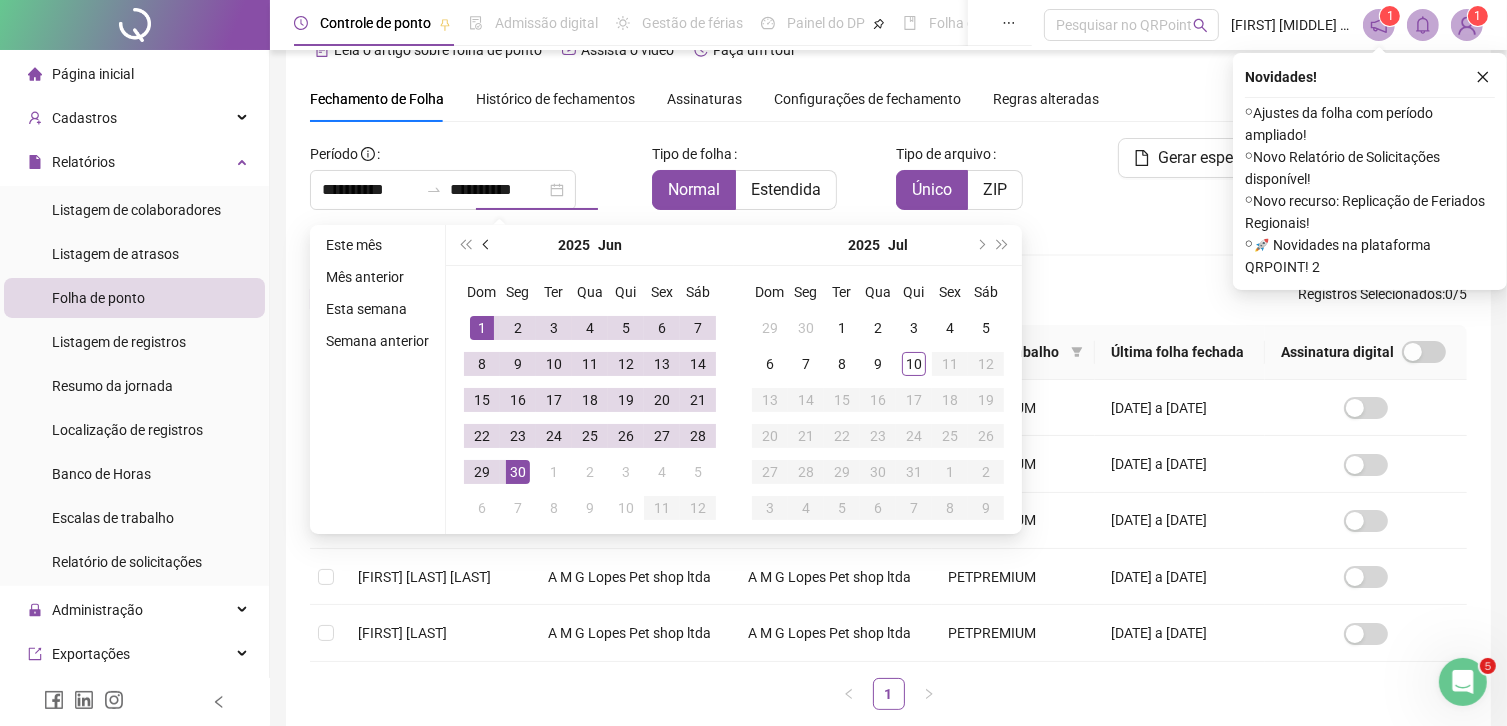 click at bounding box center [488, 245] 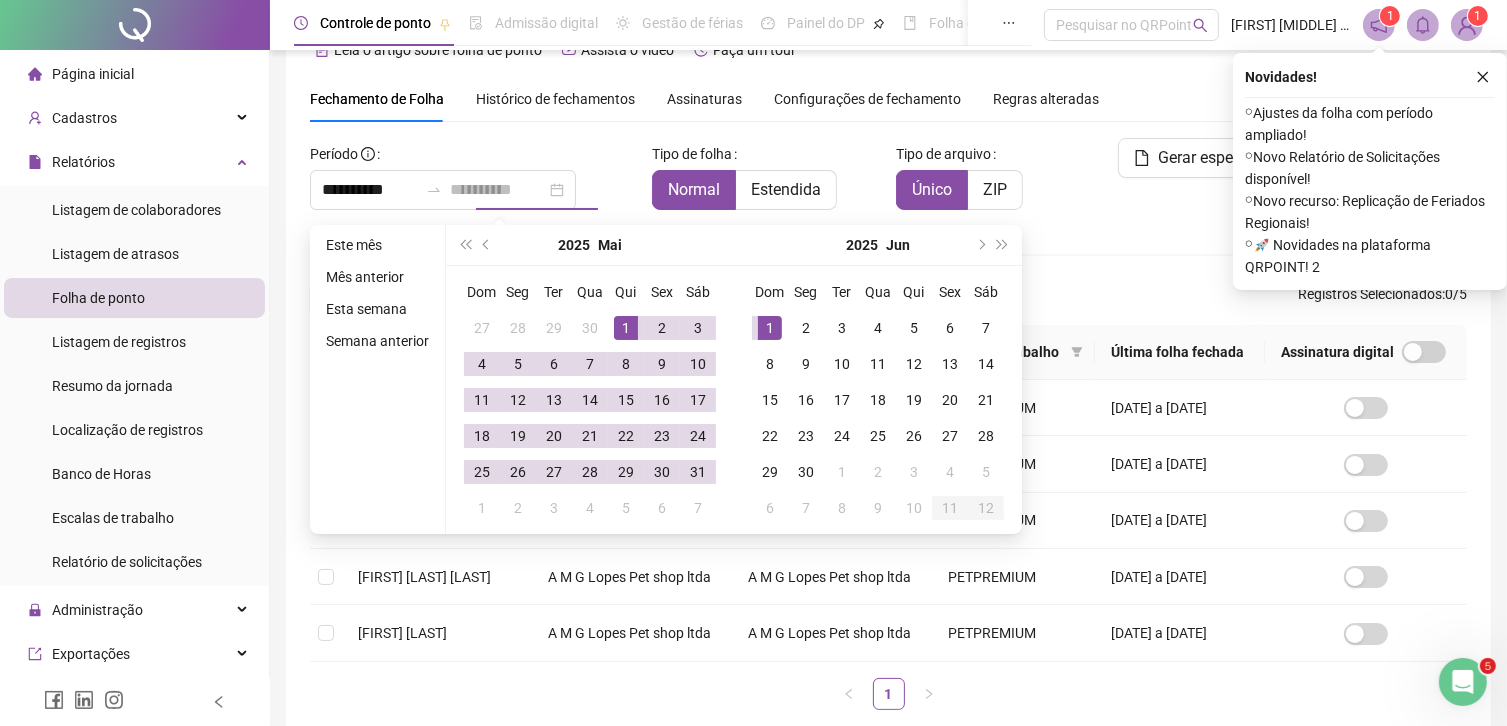 type on "**********" 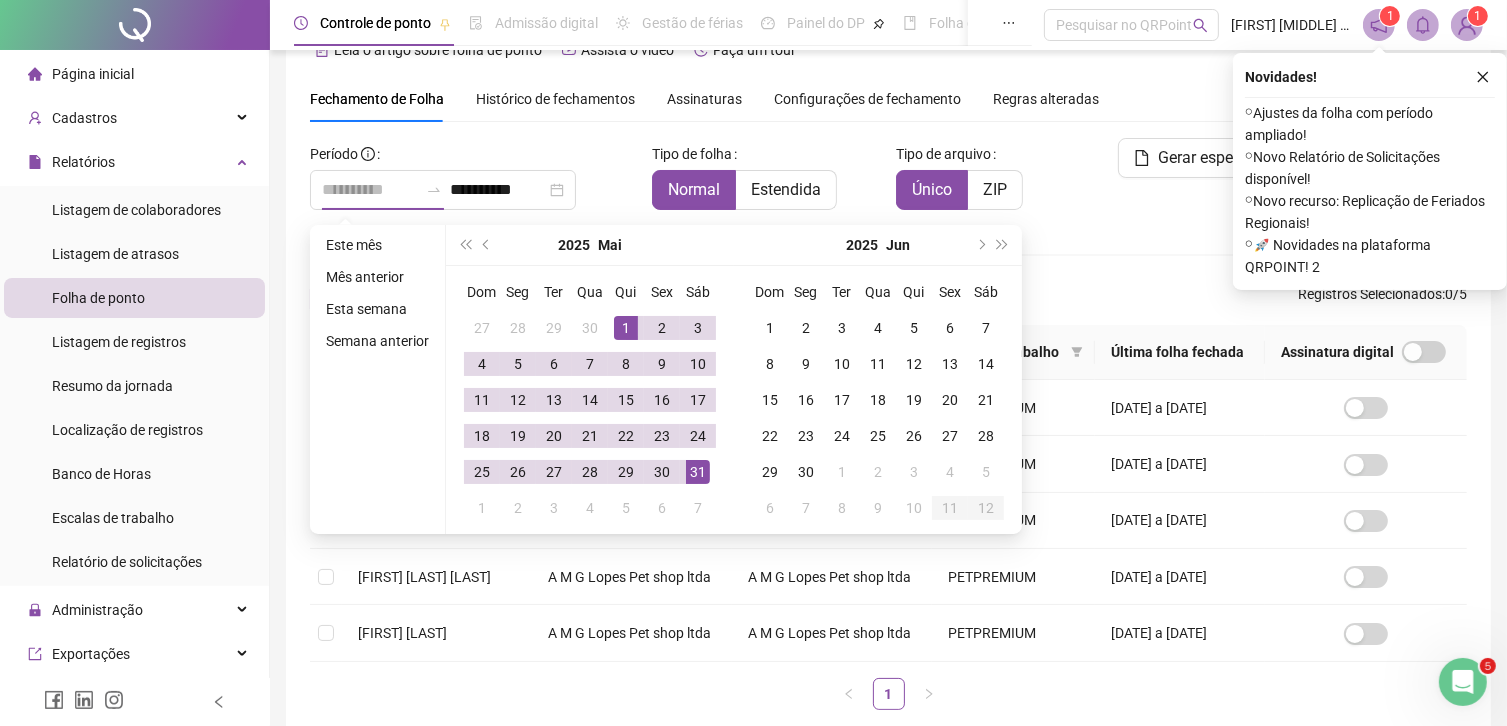 click on "31" at bounding box center (698, 472) 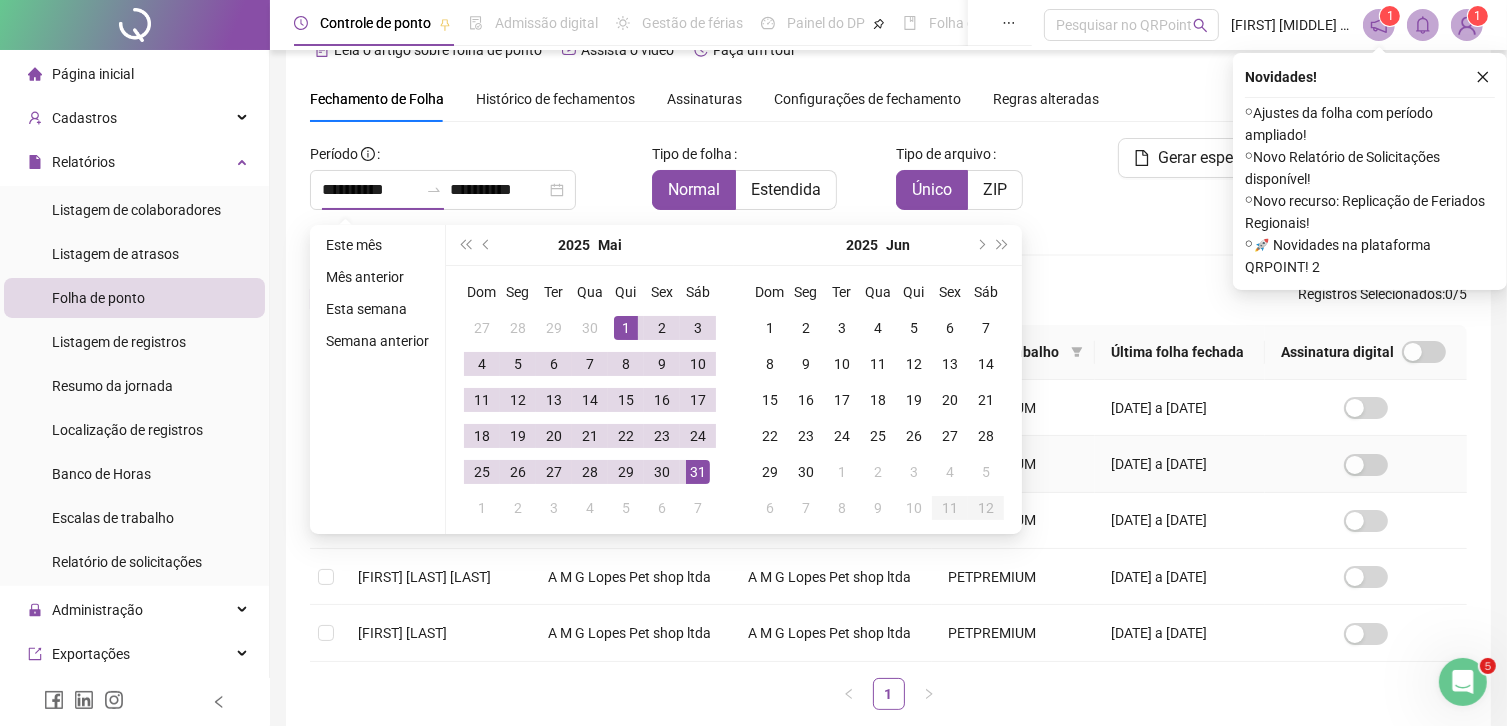 type on "**********" 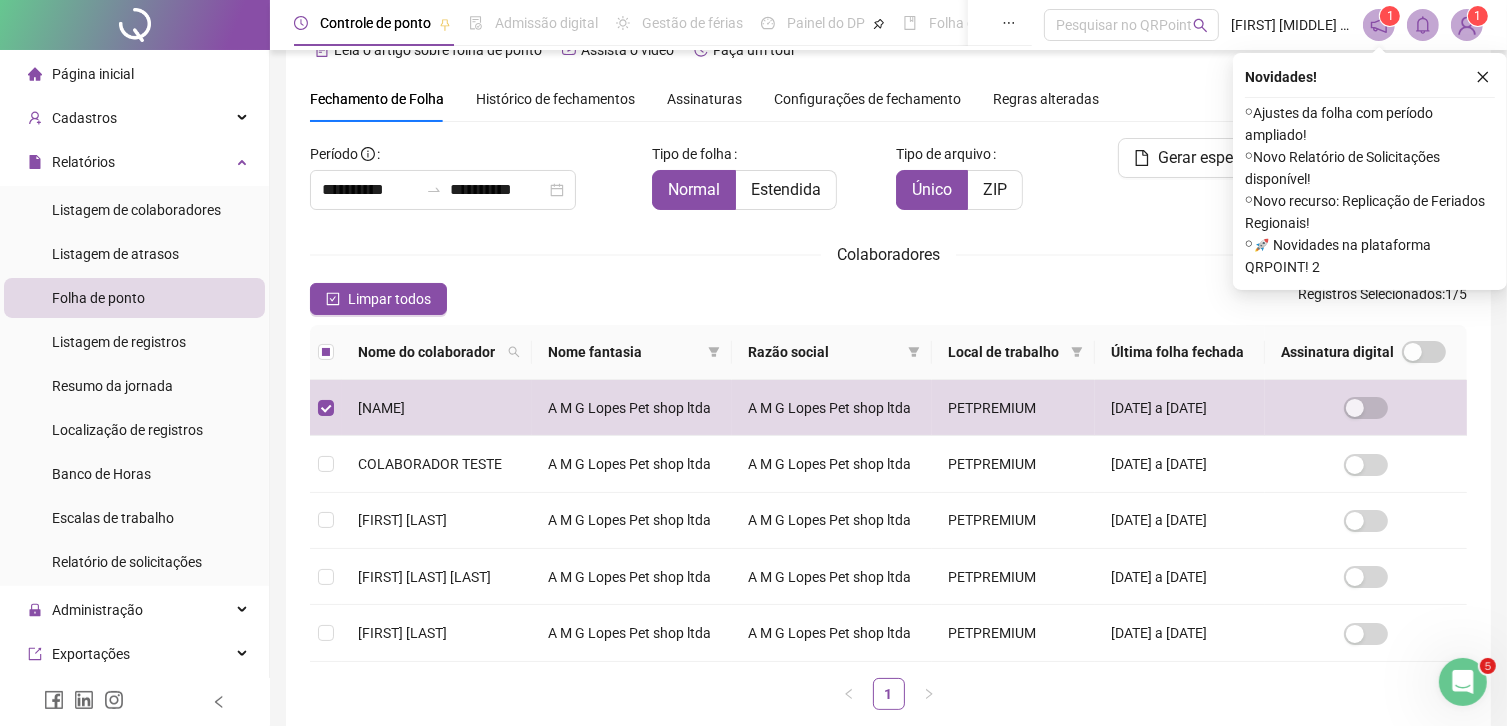 click at bounding box center (1483, 77) 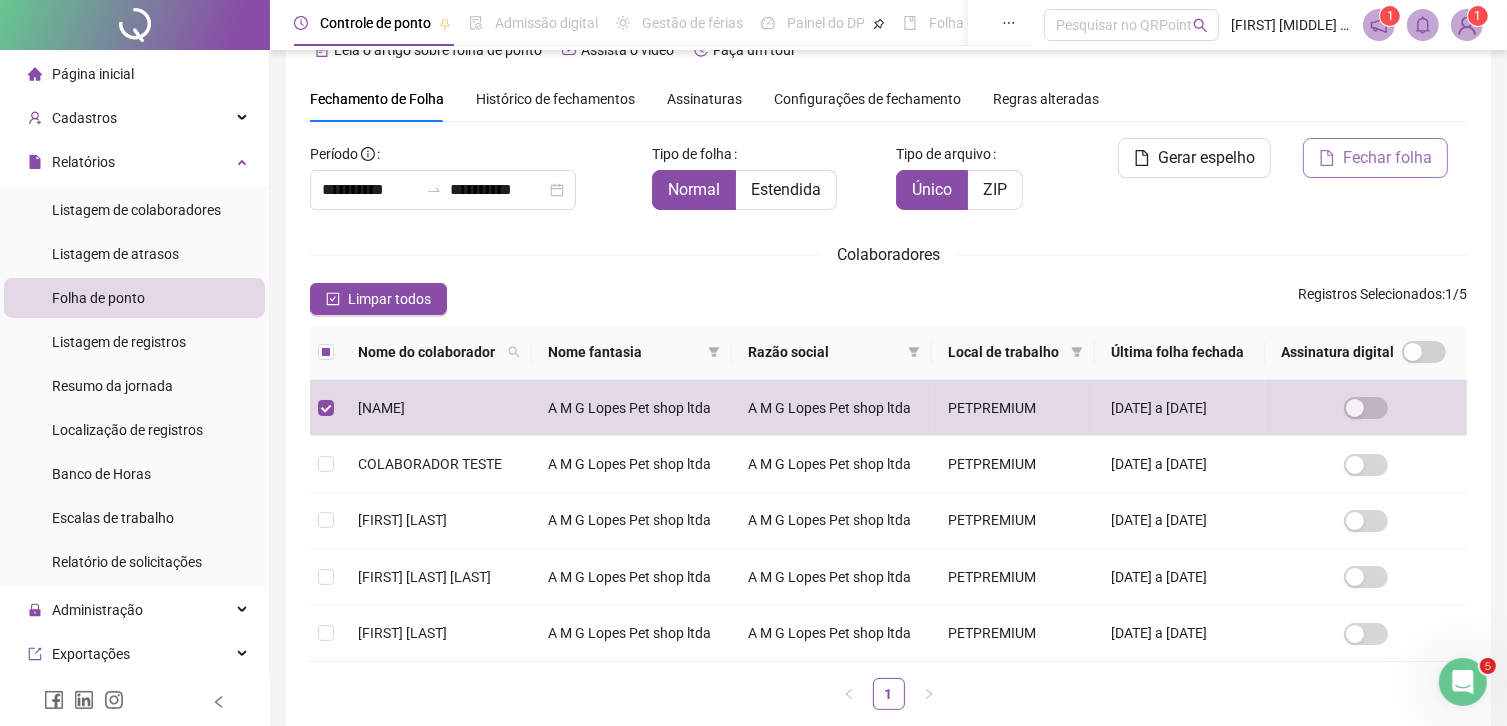 click on "Fechar folha" at bounding box center (1375, 158) 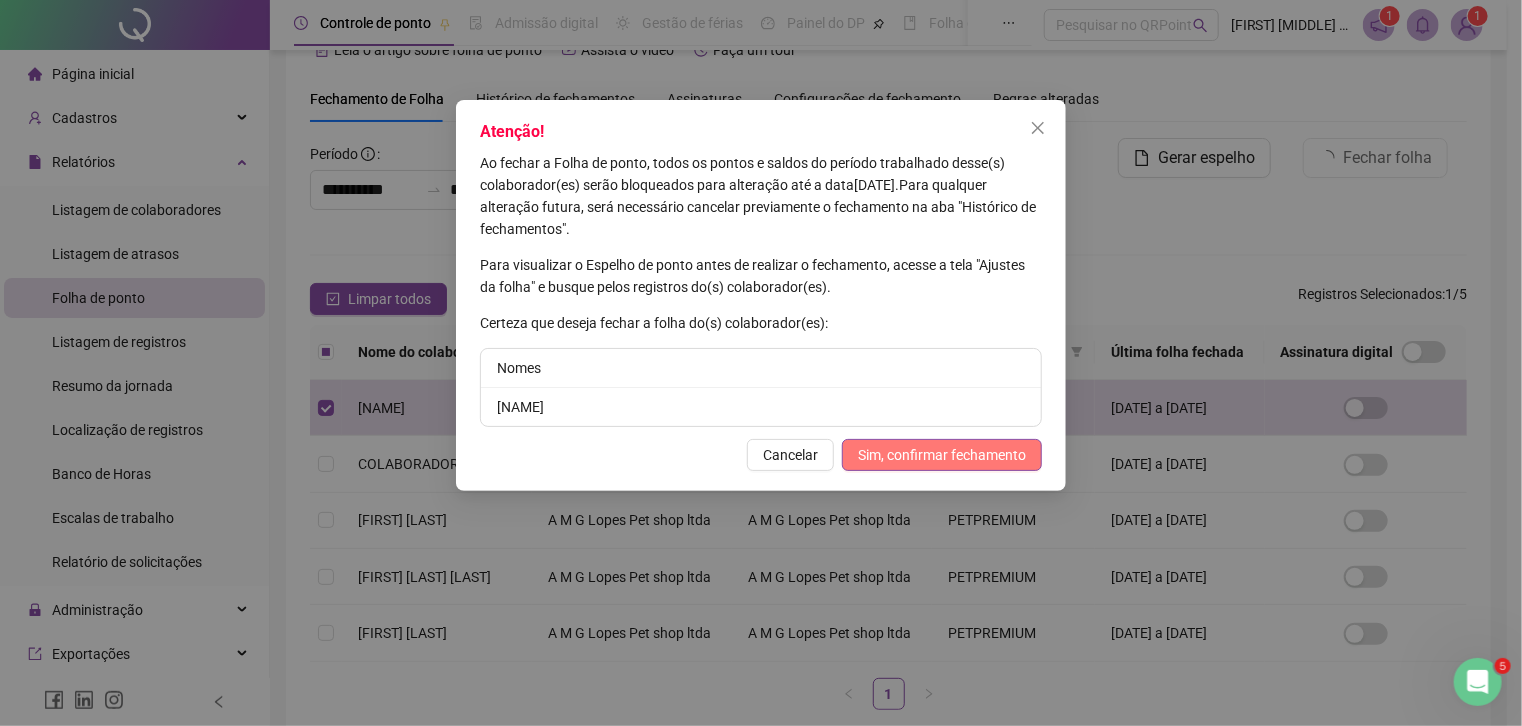 click on "Sim, confirmar fechamento" at bounding box center (942, 455) 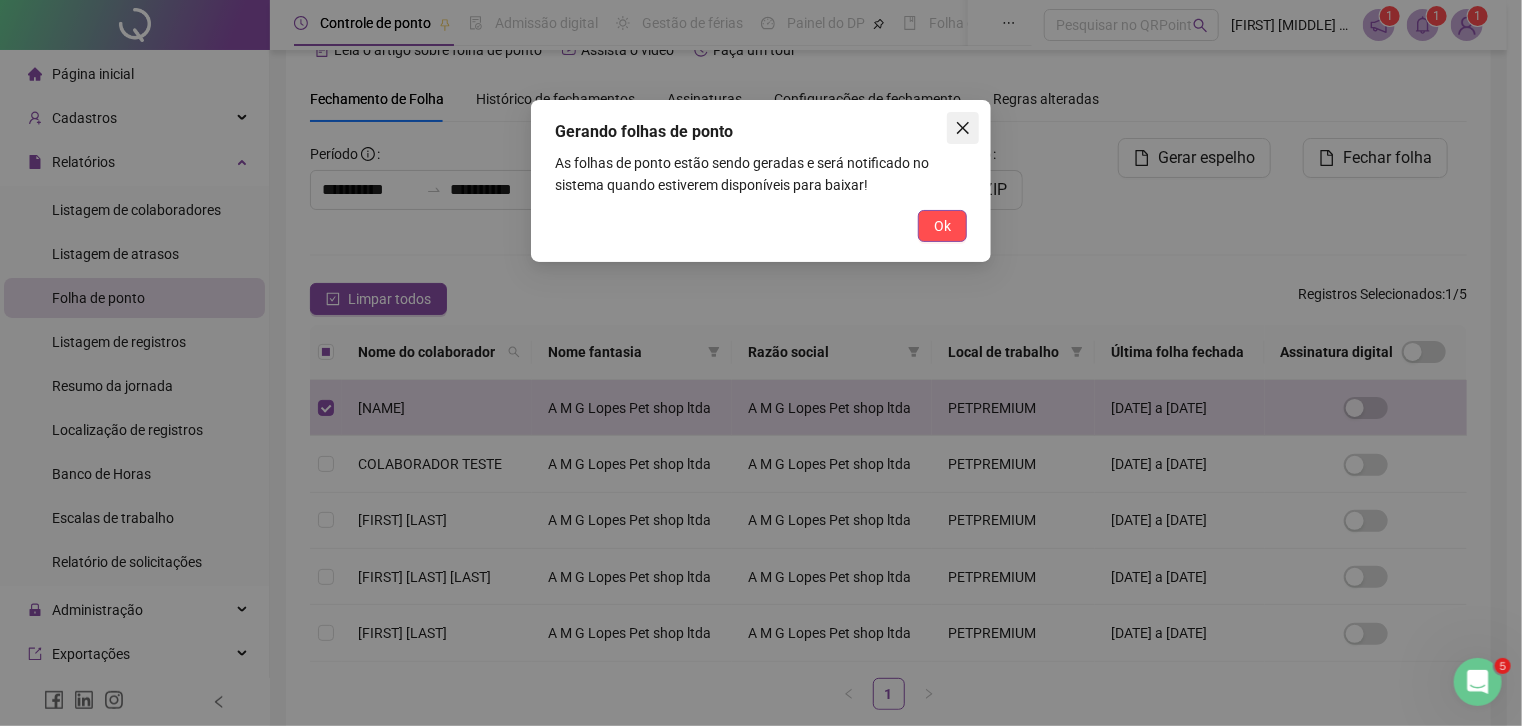 click 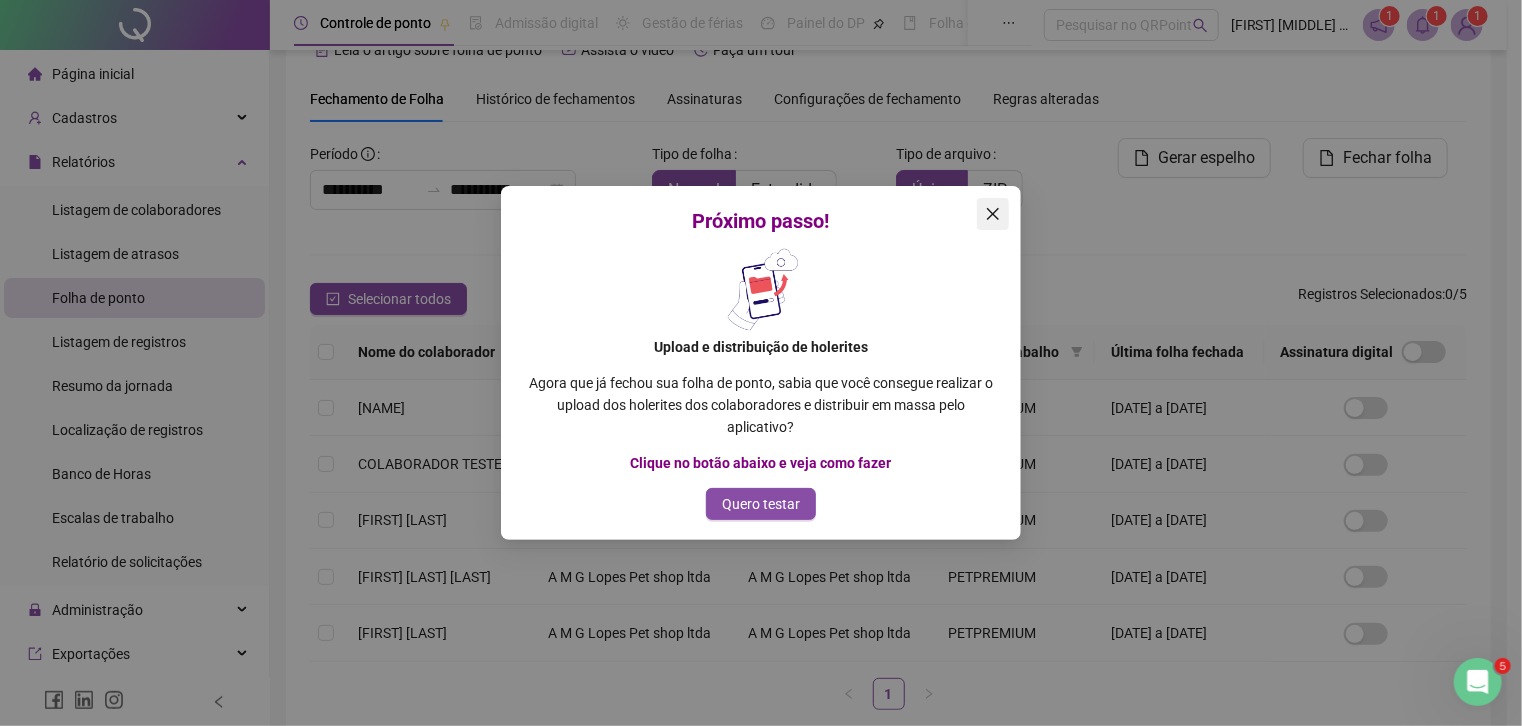 click 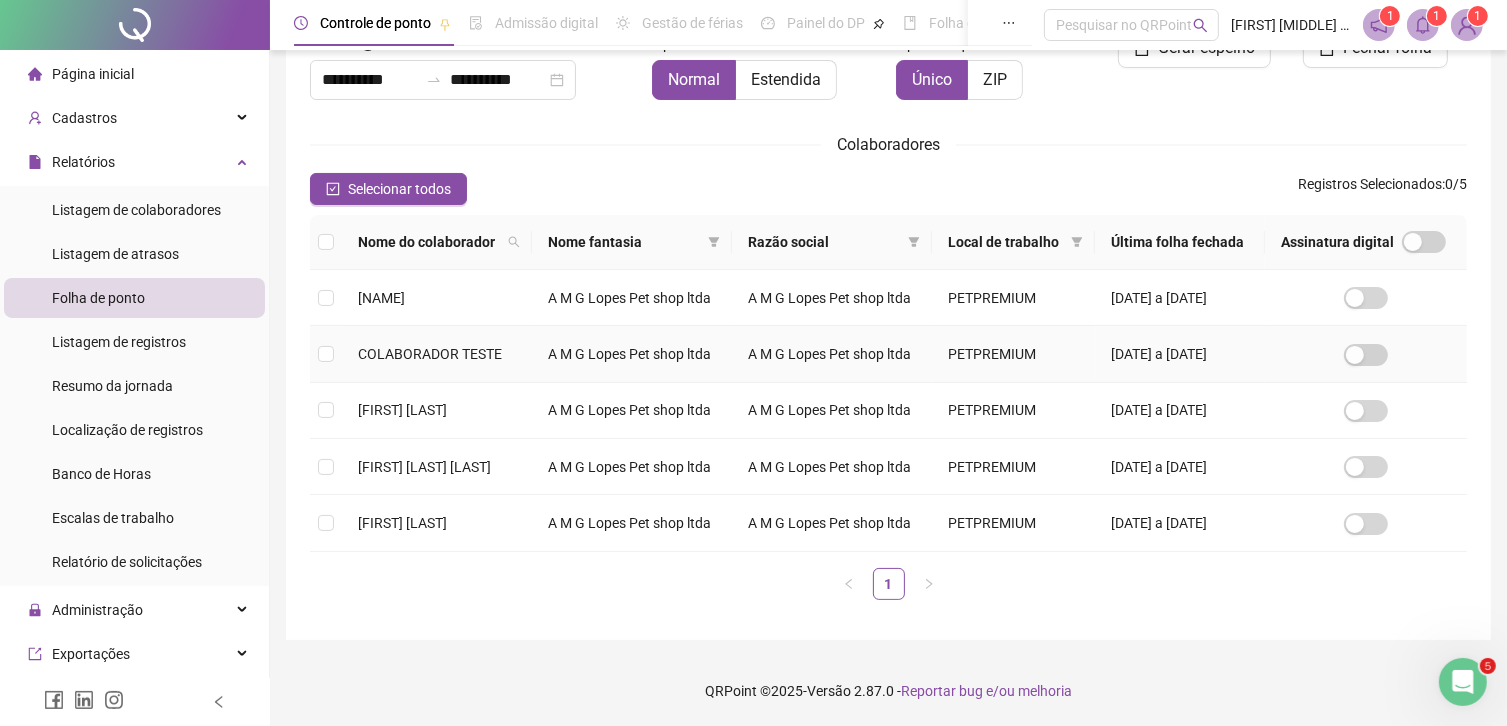 scroll, scrollTop: 246, scrollLeft: 0, axis: vertical 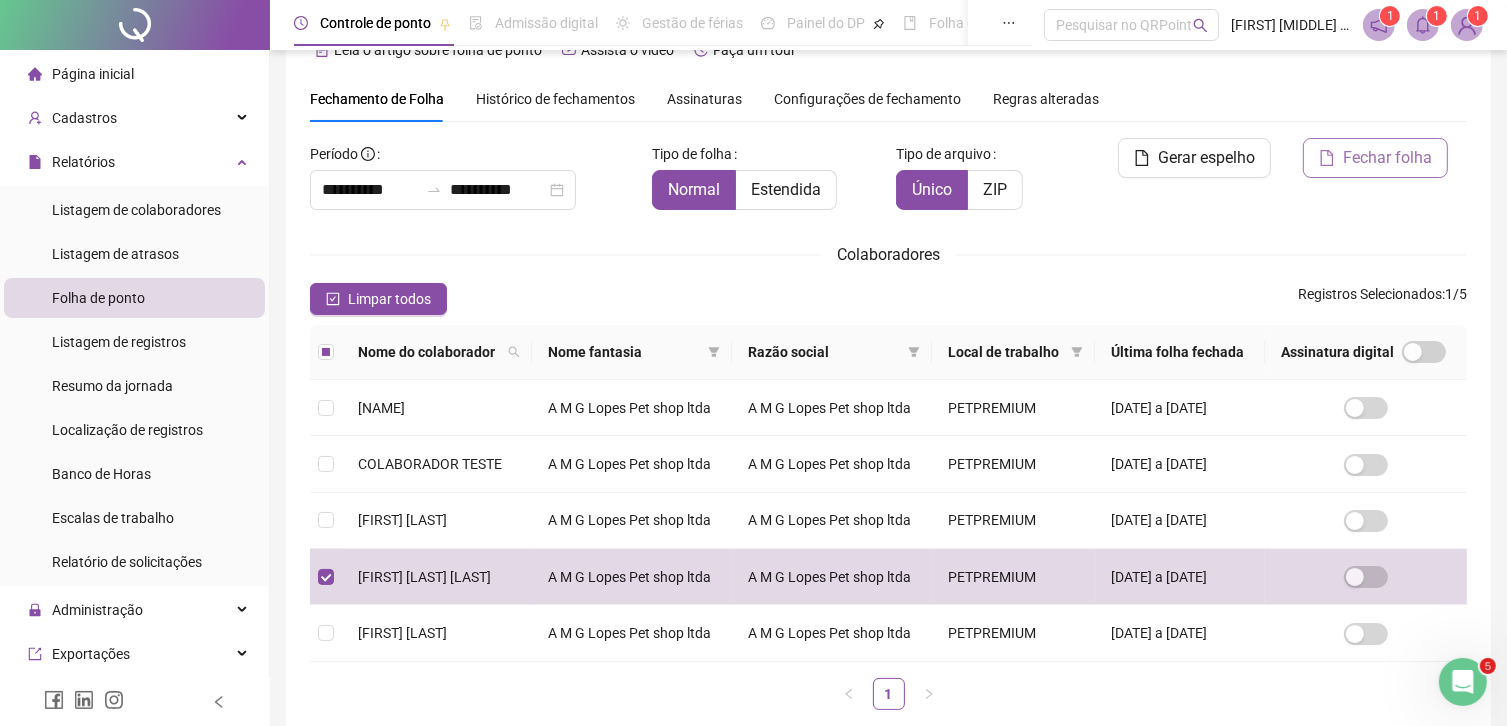 click on "Fechar folha" at bounding box center (1387, 158) 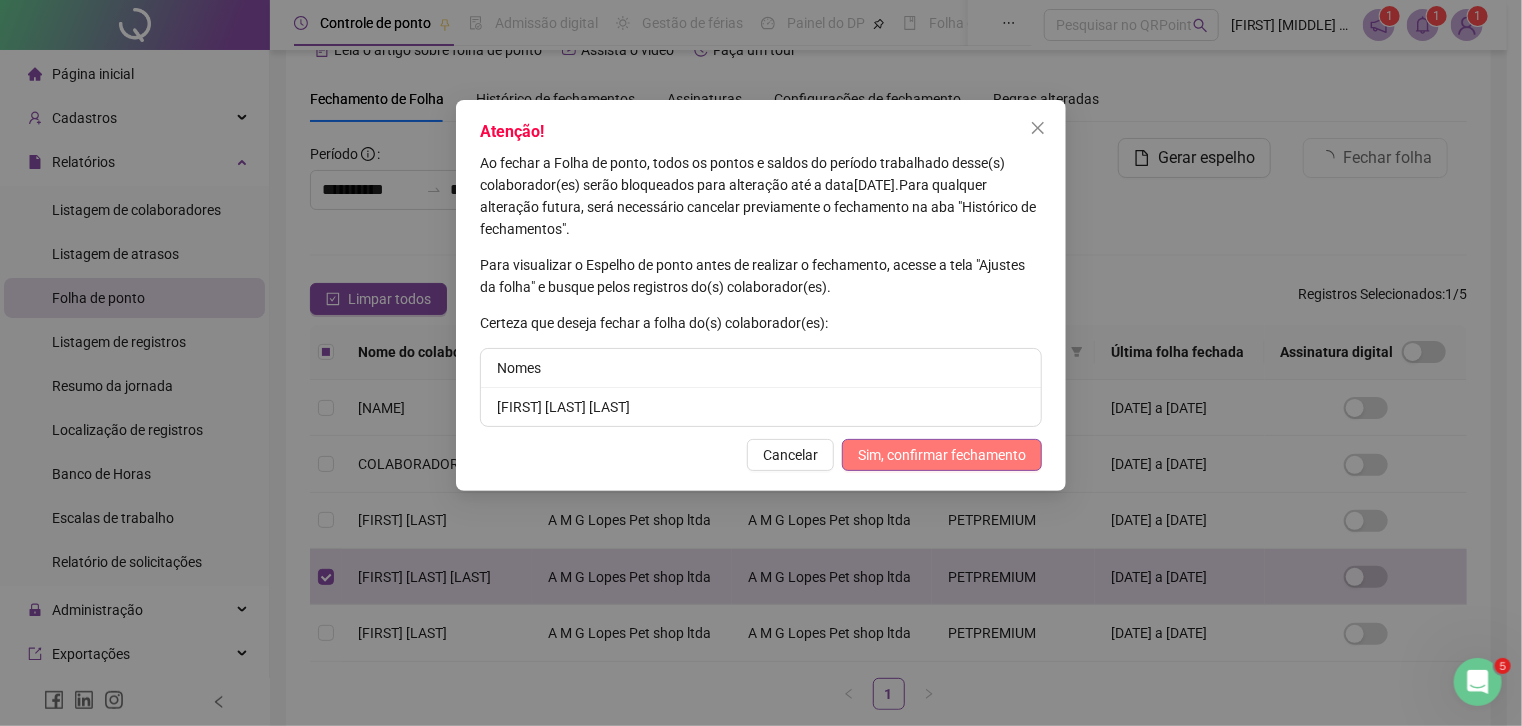 click on "Sim, confirmar fechamento" at bounding box center [942, 455] 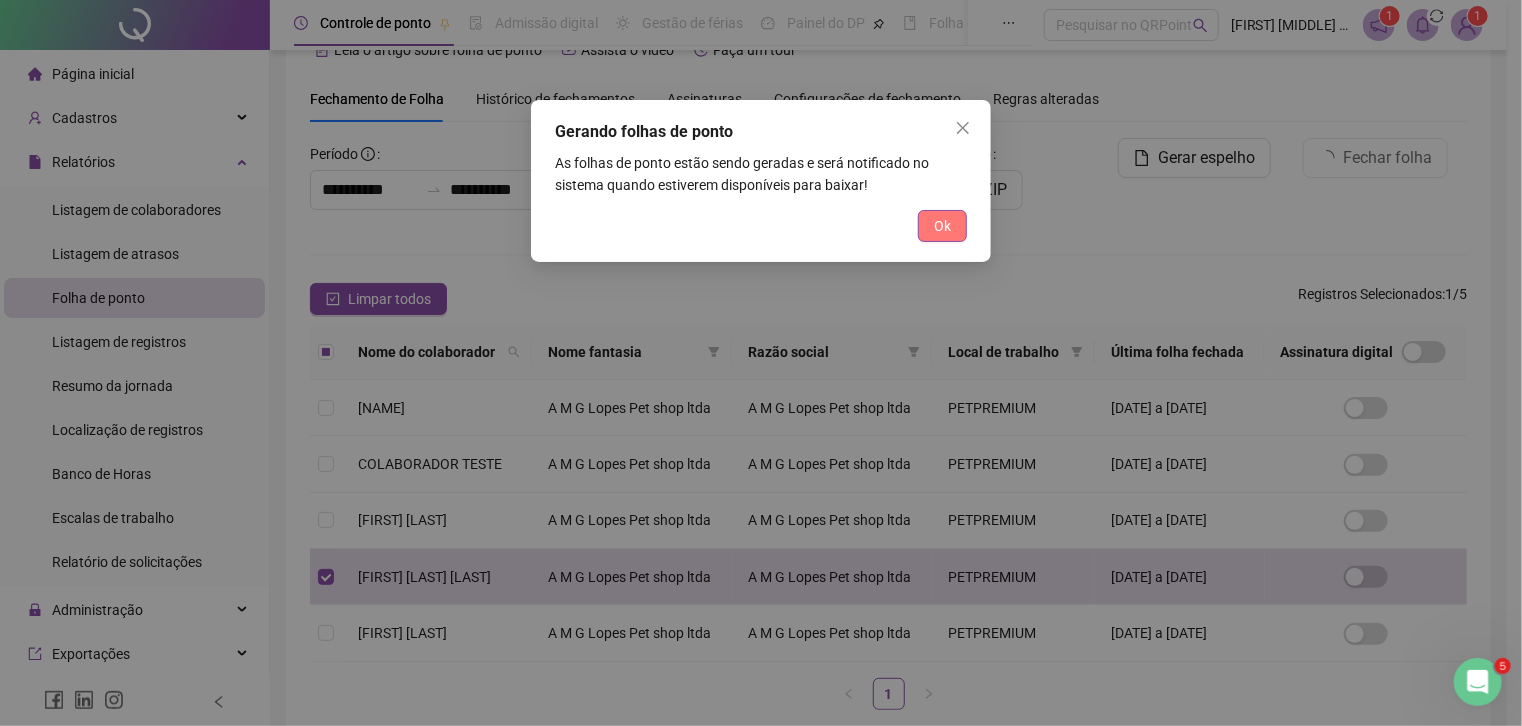 click on "Ok" at bounding box center (942, 226) 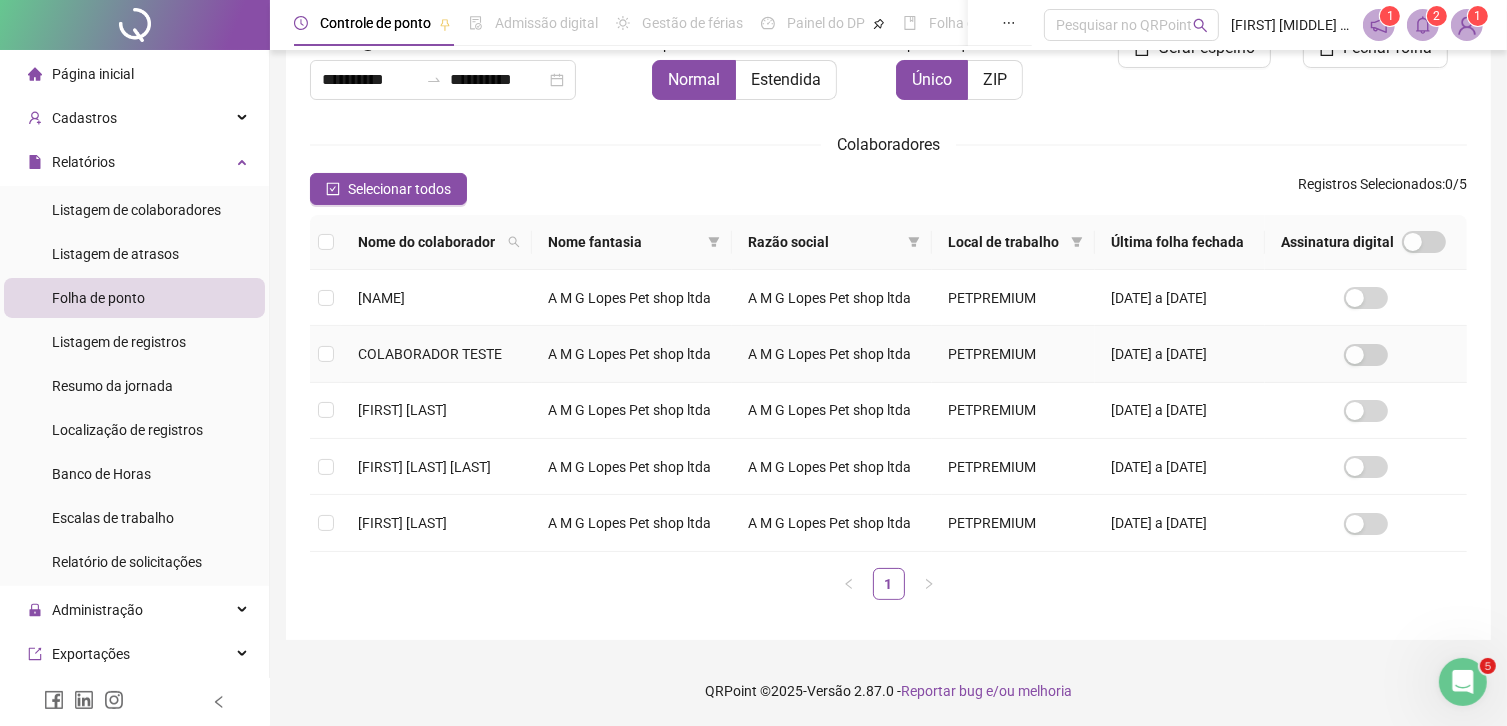 scroll, scrollTop: 279, scrollLeft: 0, axis: vertical 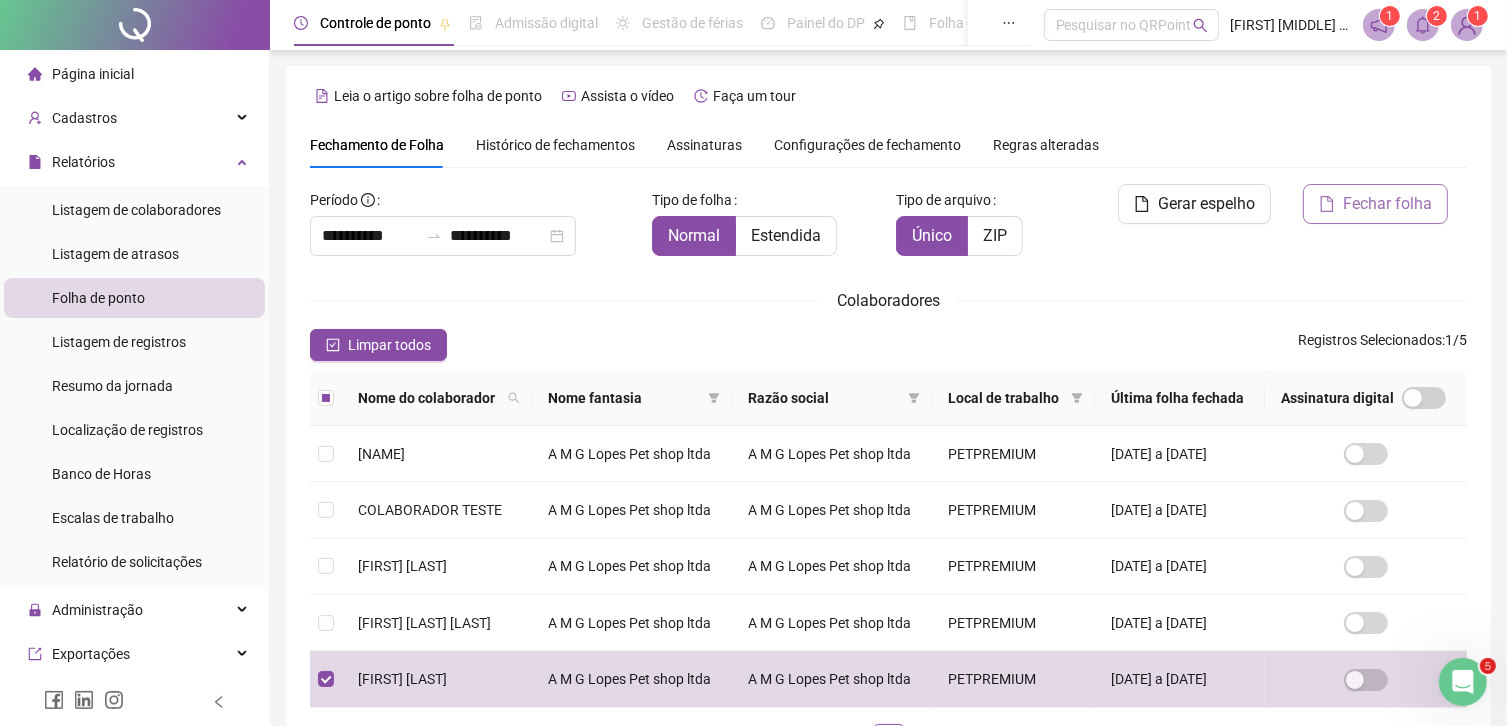 click on "Fechar folha" at bounding box center (1387, 204) 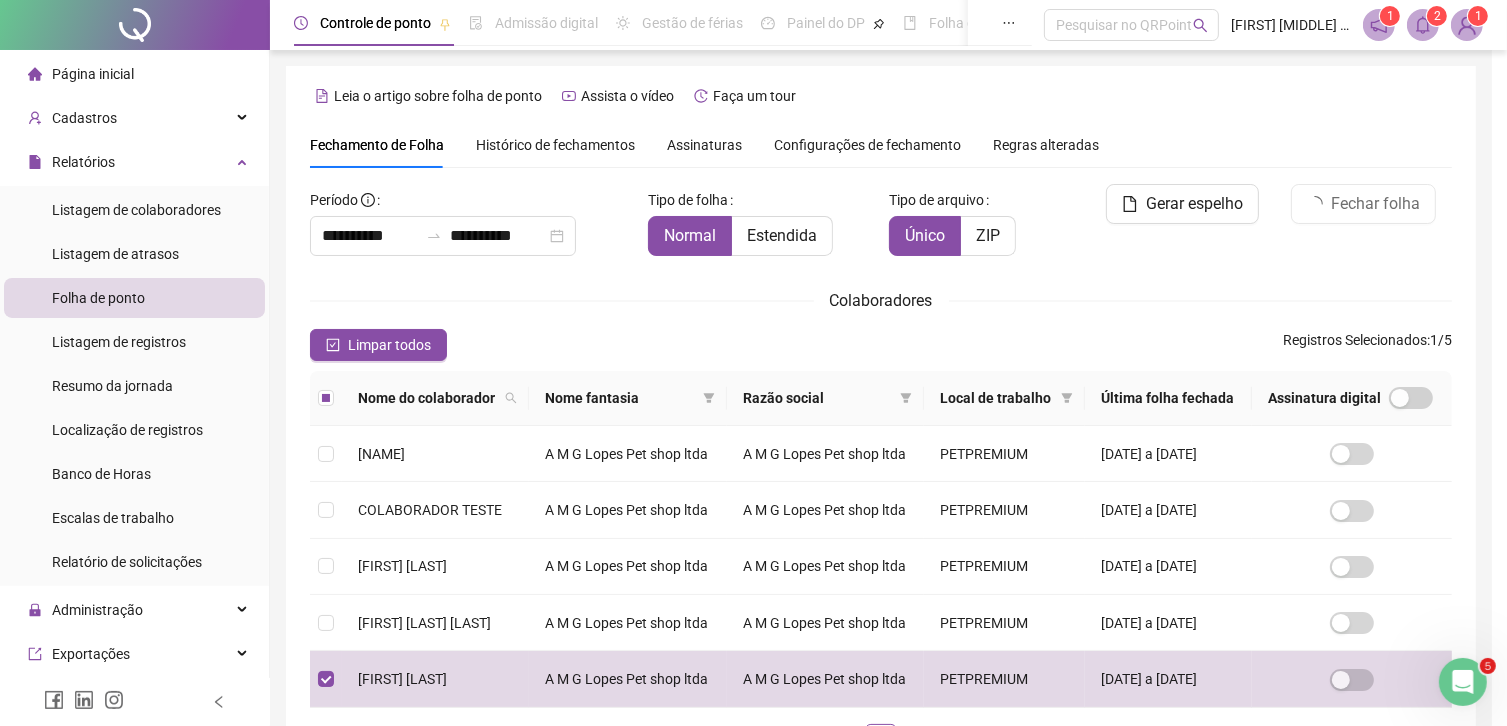 scroll, scrollTop: 46, scrollLeft: 0, axis: vertical 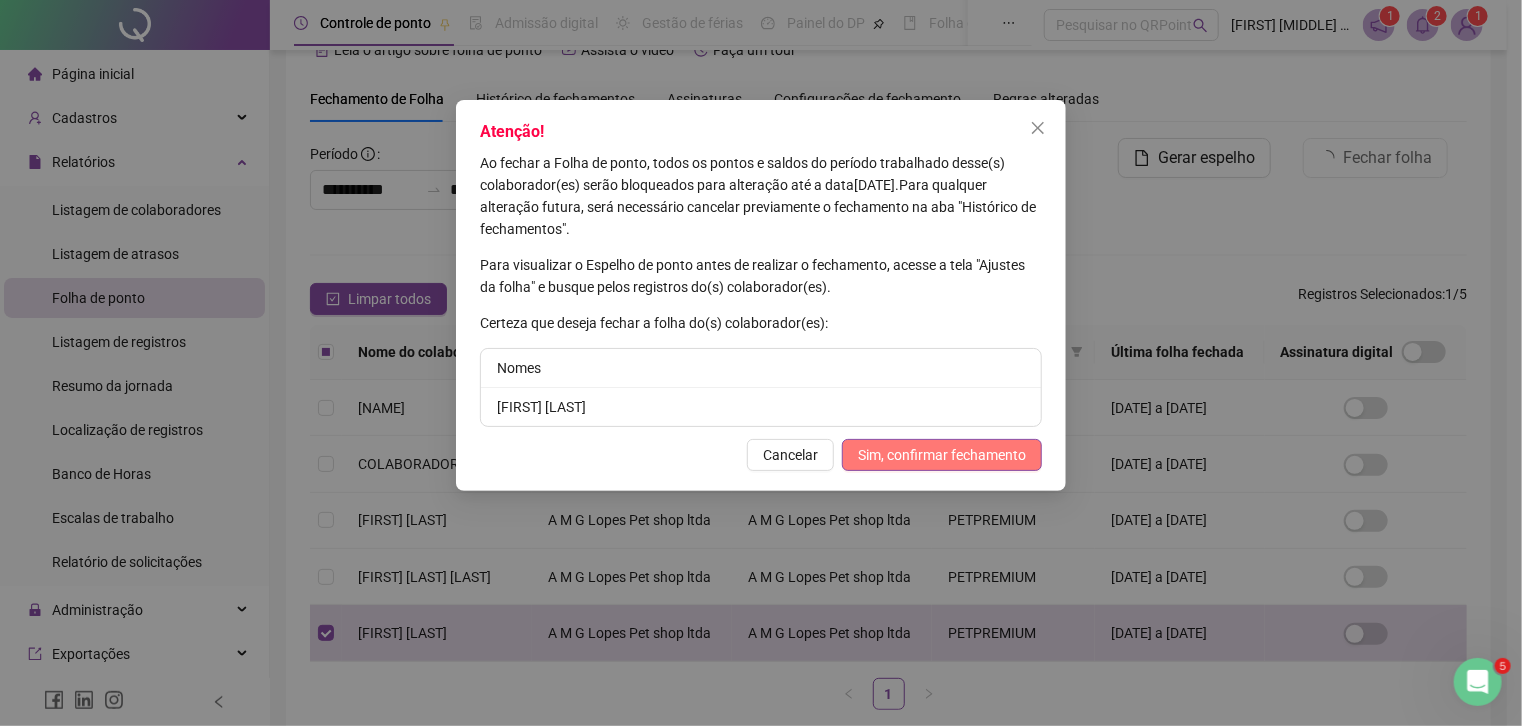 click on "Sim, confirmar fechamento" at bounding box center (942, 455) 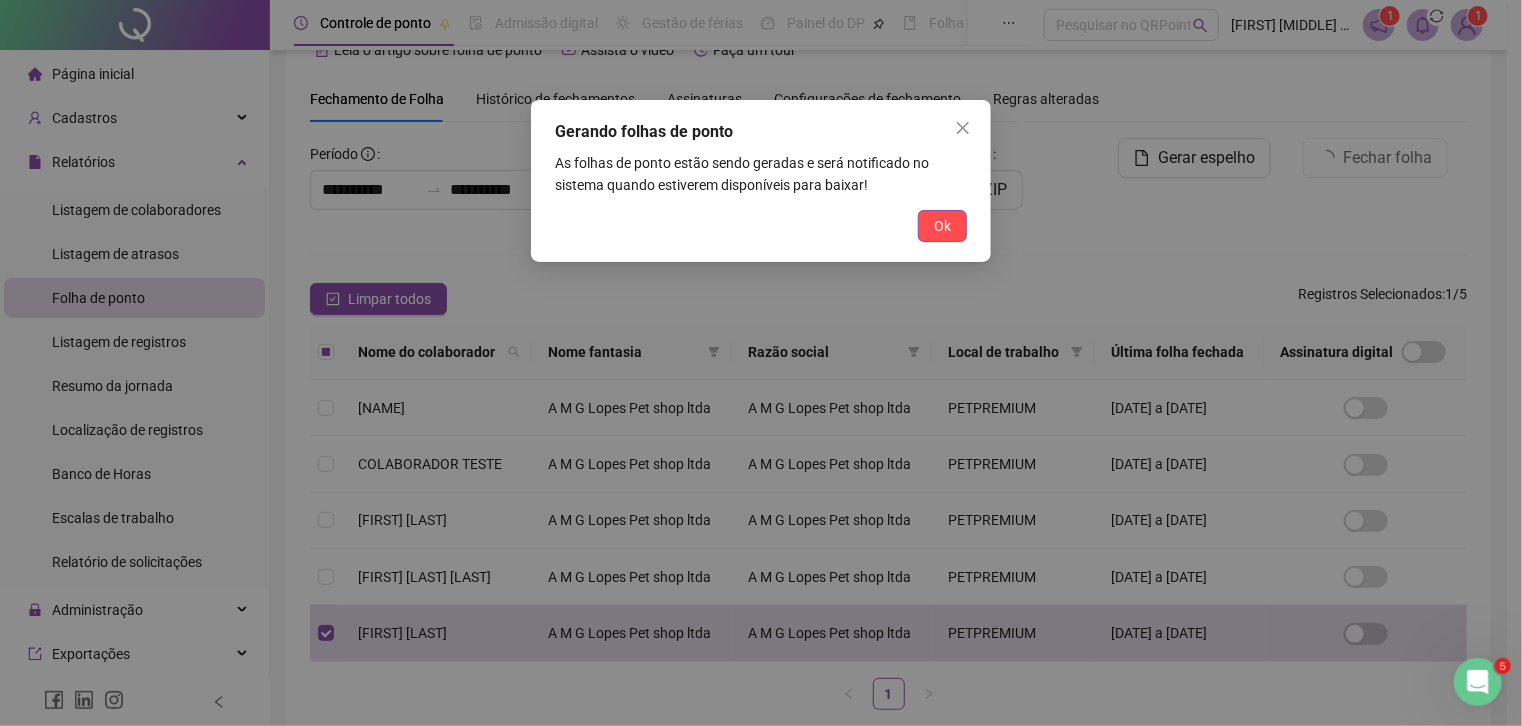 click on "Ok" at bounding box center [942, 226] 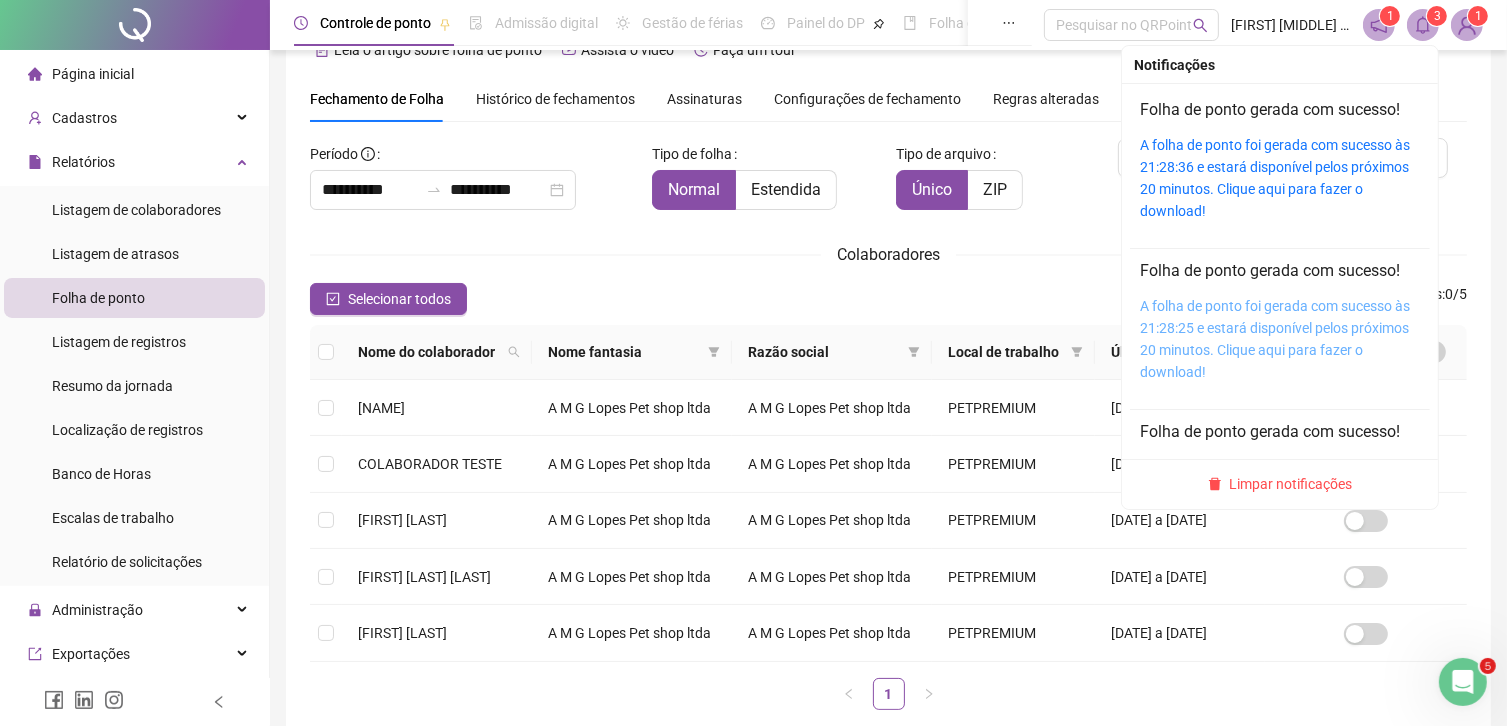 scroll, scrollTop: 0, scrollLeft: 0, axis: both 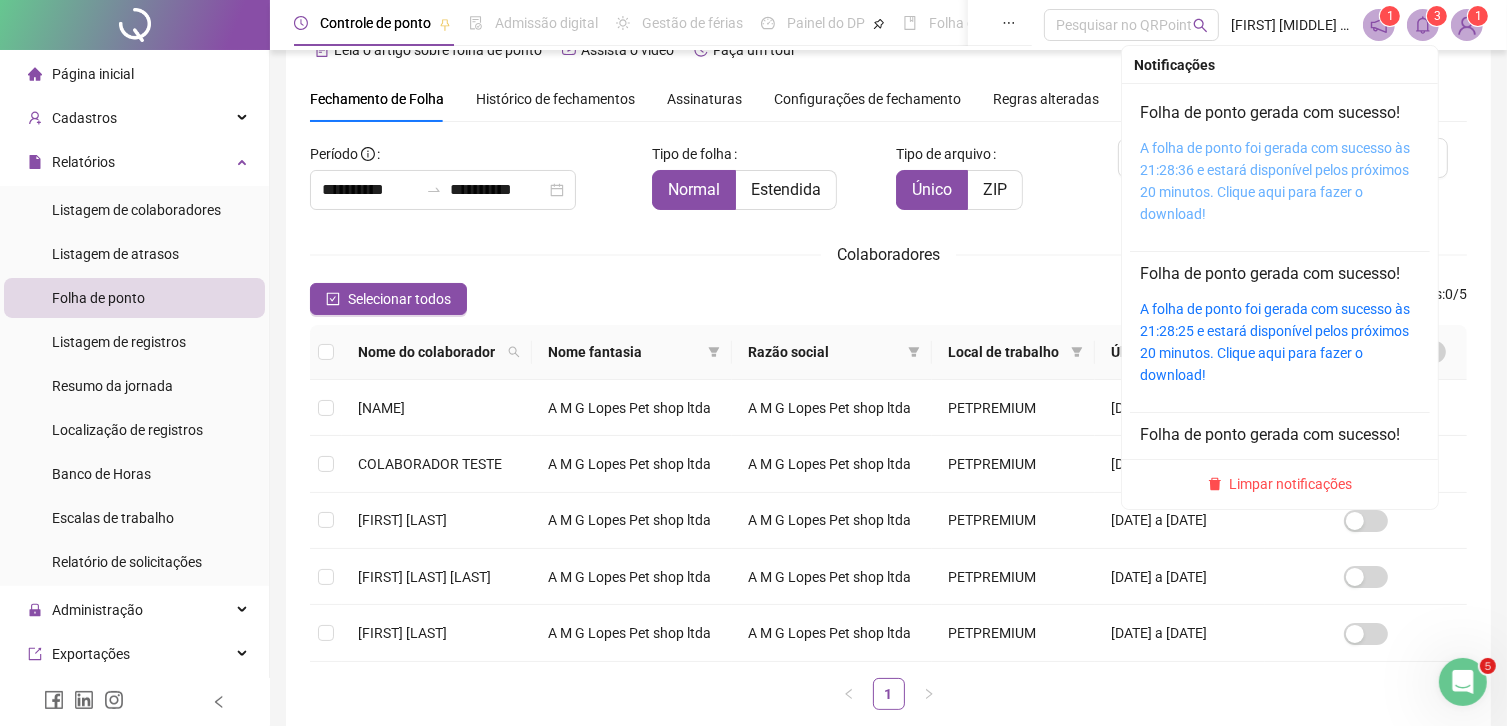 click on "A folha de ponto foi gerada com sucesso às 21:28:36 e estará disponível pelos próximos 20 minutos.
Clique aqui para fazer o download!" at bounding box center [1275, 181] 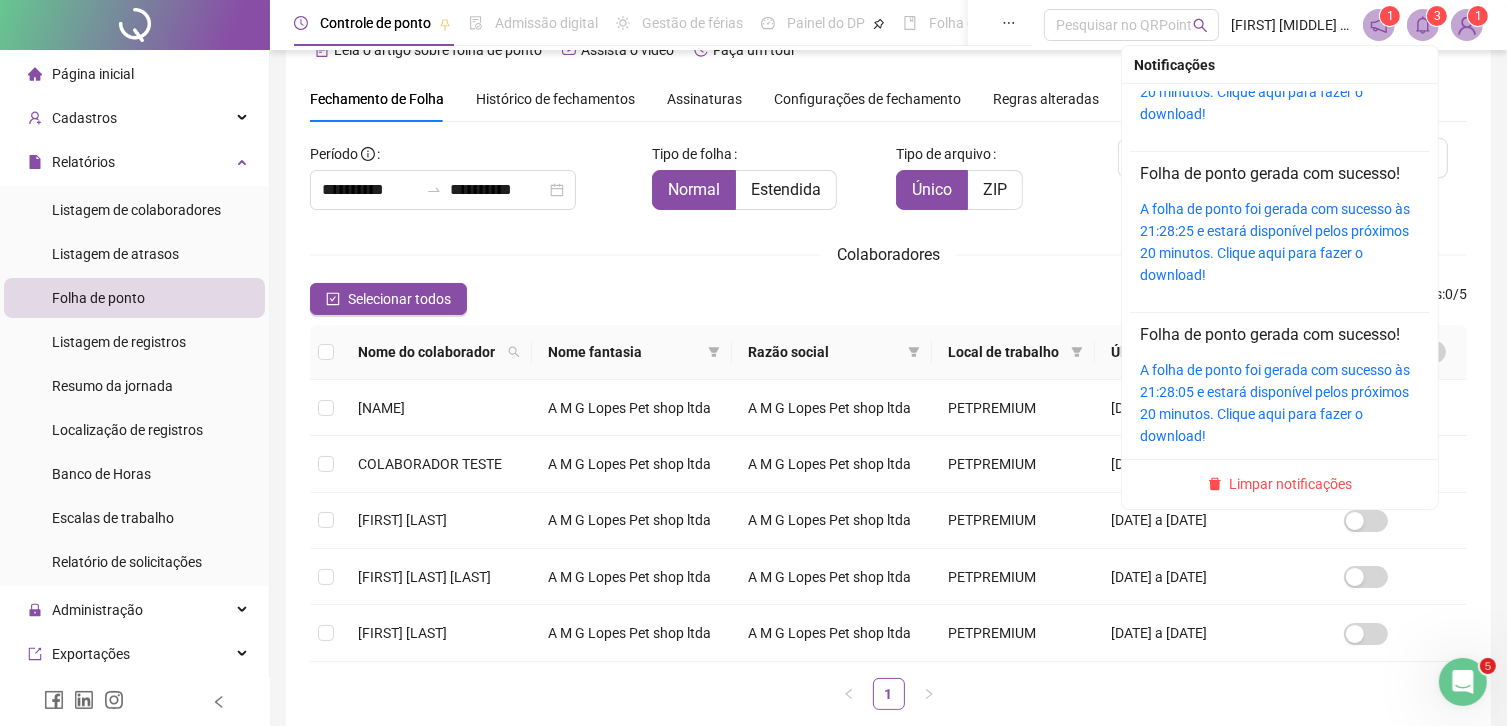 scroll, scrollTop: 121, scrollLeft: 0, axis: vertical 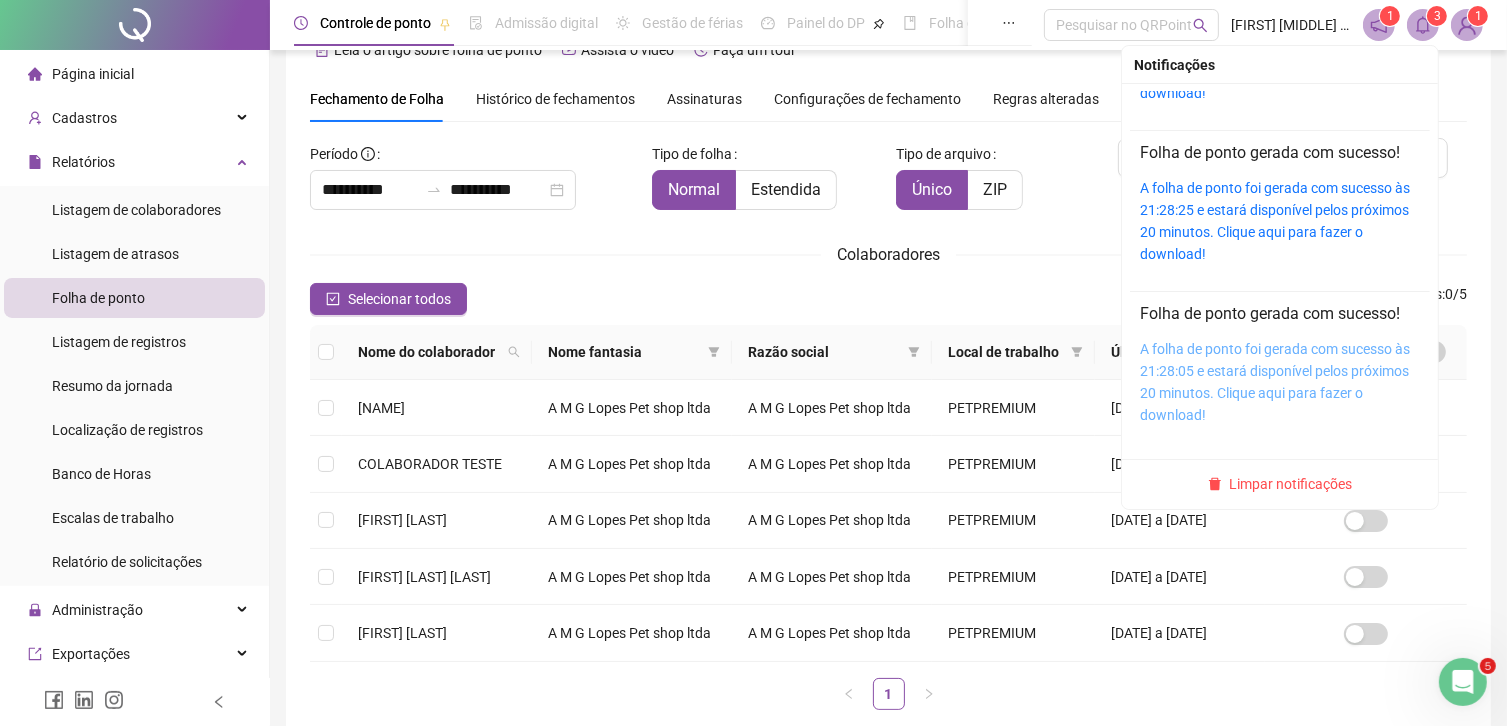 click on "A folha de ponto foi gerada com sucesso às 21:28:05 e estará disponível pelos próximos 20 minutos.
Clique aqui para fazer o download!" at bounding box center (1275, 382) 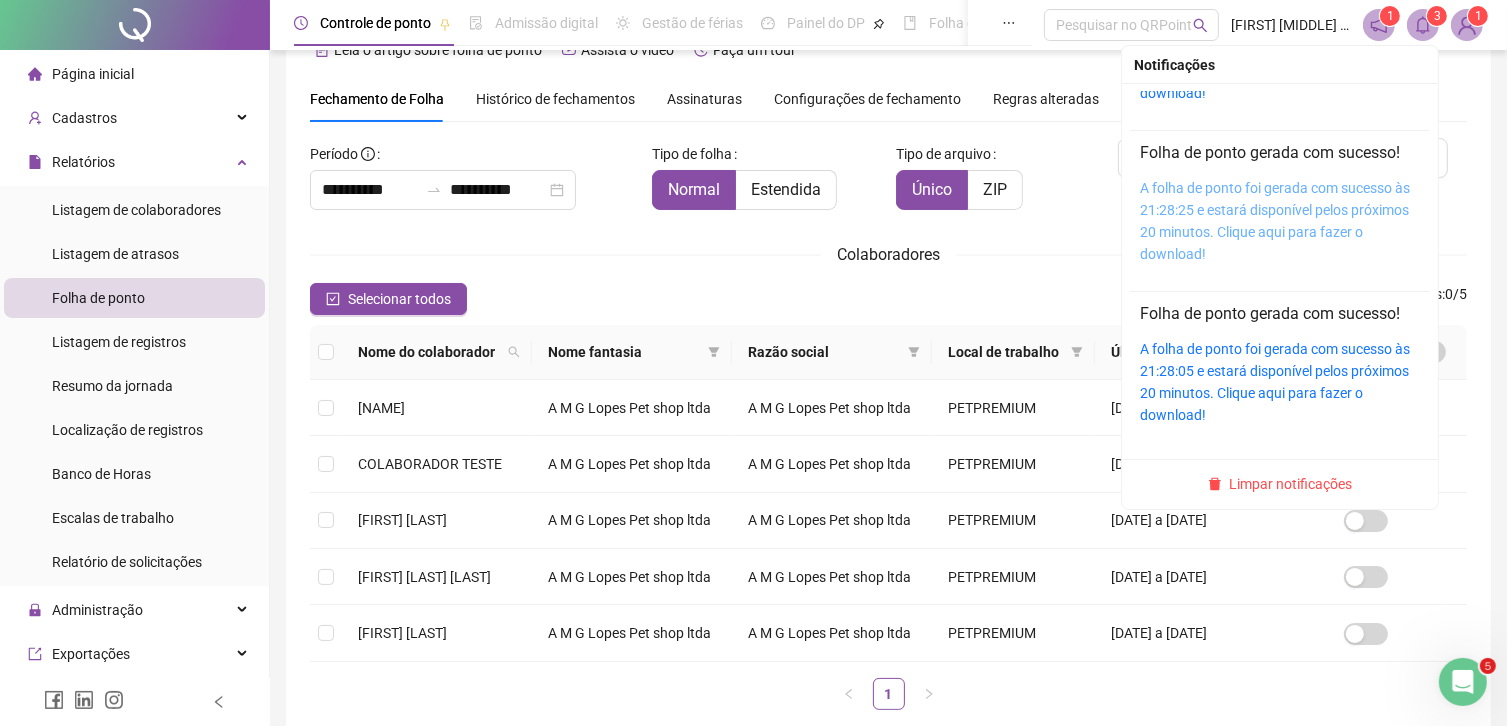 click on "A folha de ponto foi gerada com sucesso às 21:28:25 e estará disponível pelos próximos 20 minutos.
Clique aqui para fazer o download!" at bounding box center (1275, 221) 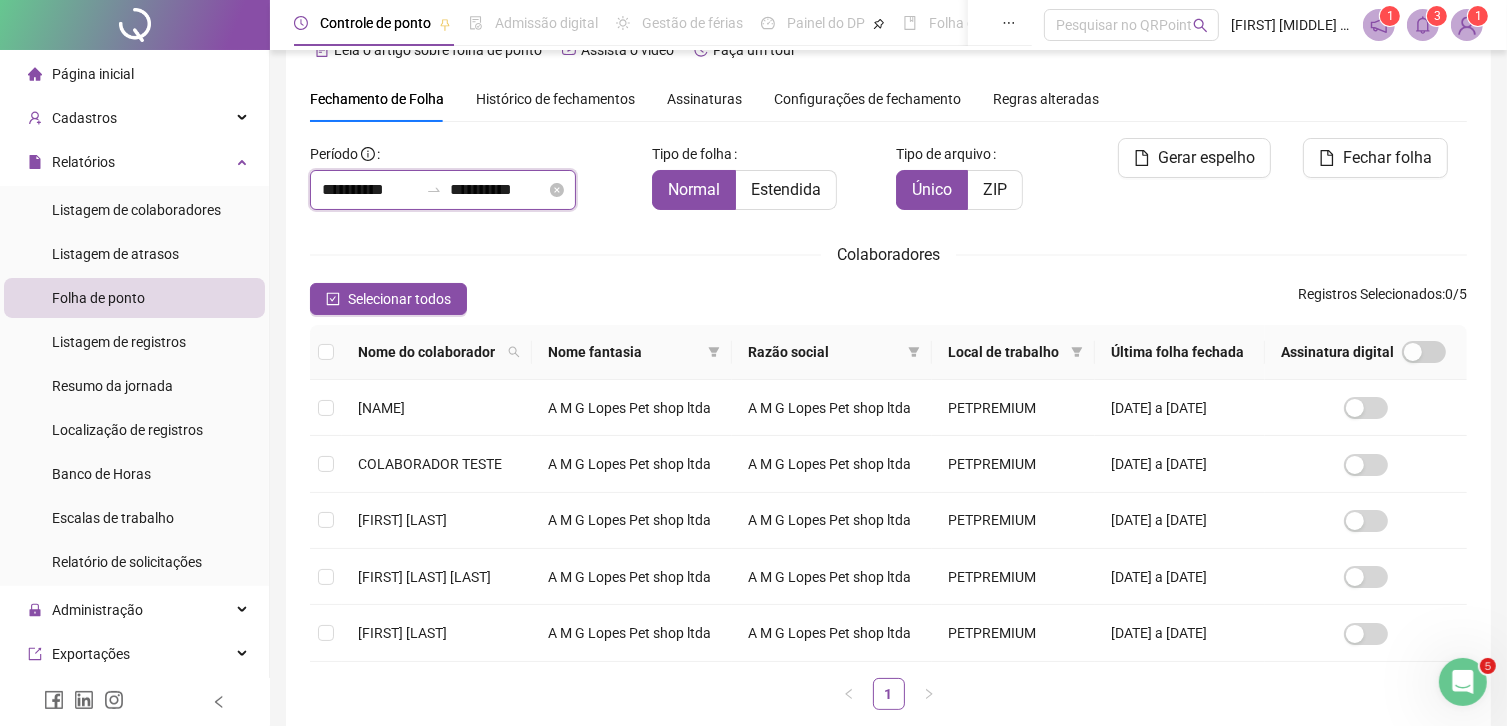 click on "**********" at bounding box center (498, 190) 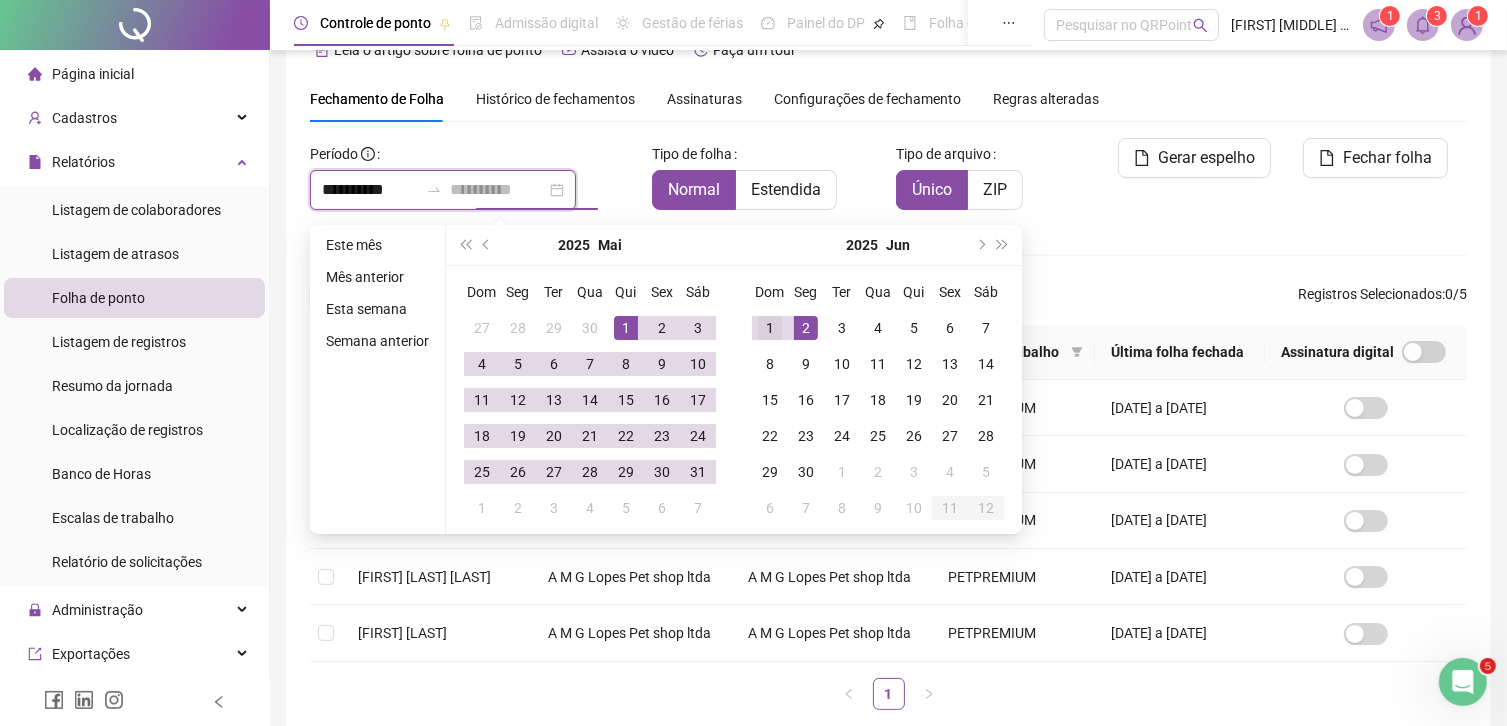 type on "**********" 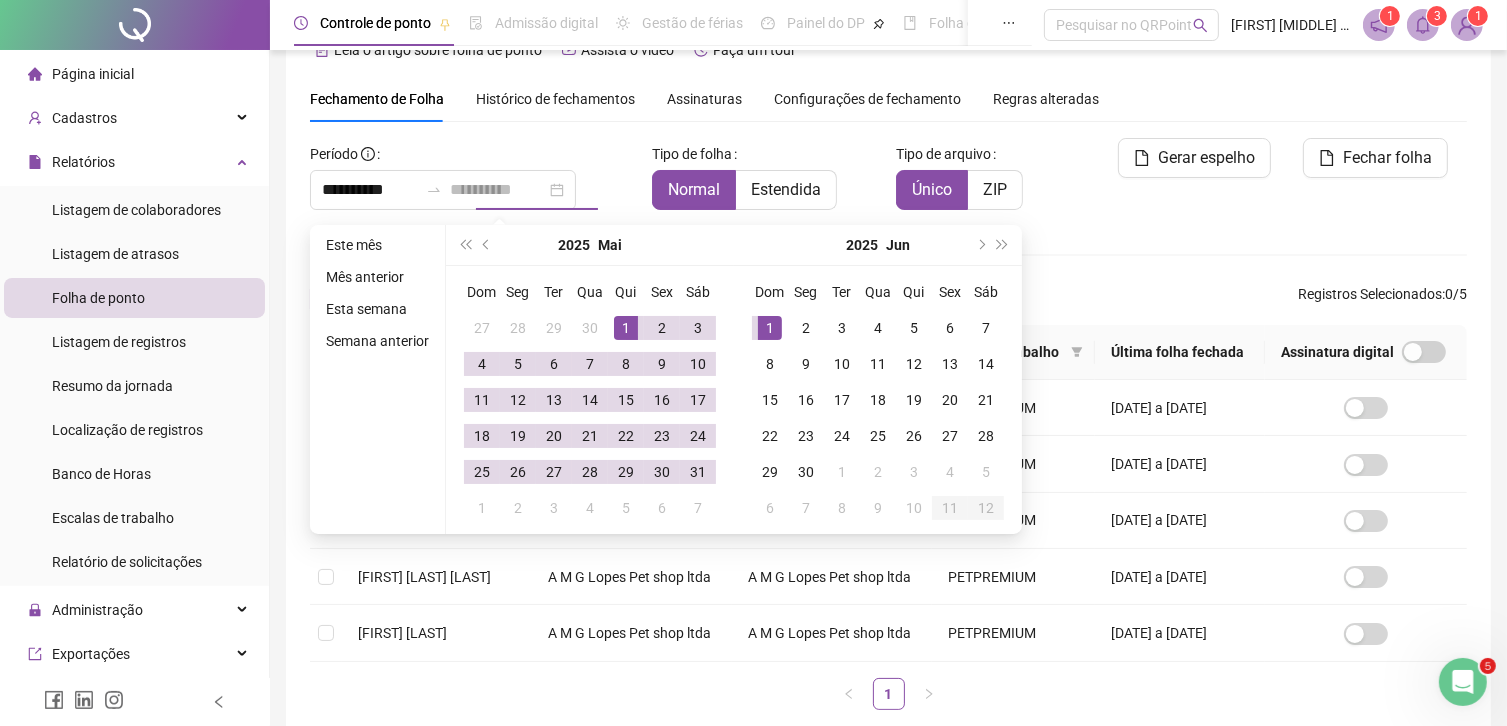 click on "1" at bounding box center [770, 328] 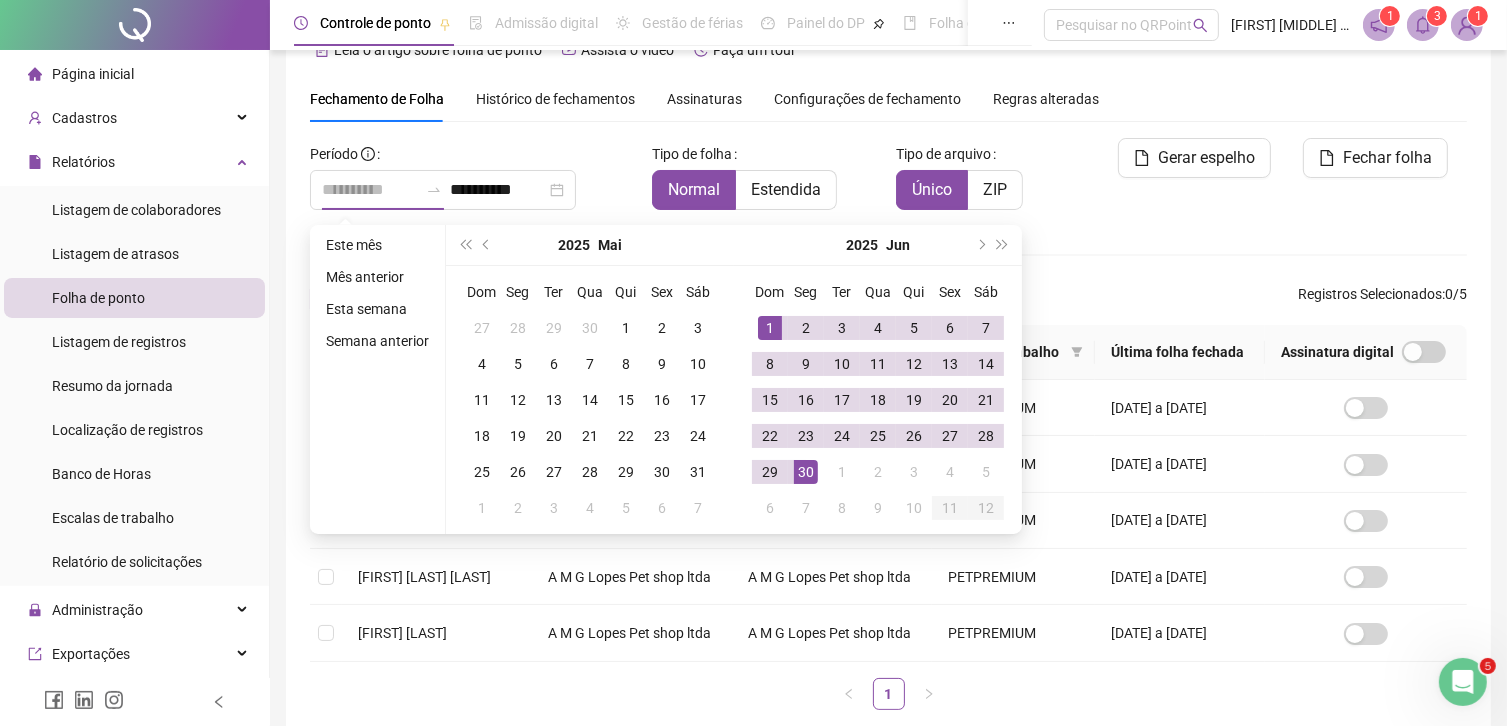click on "30" at bounding box center [806, 472] 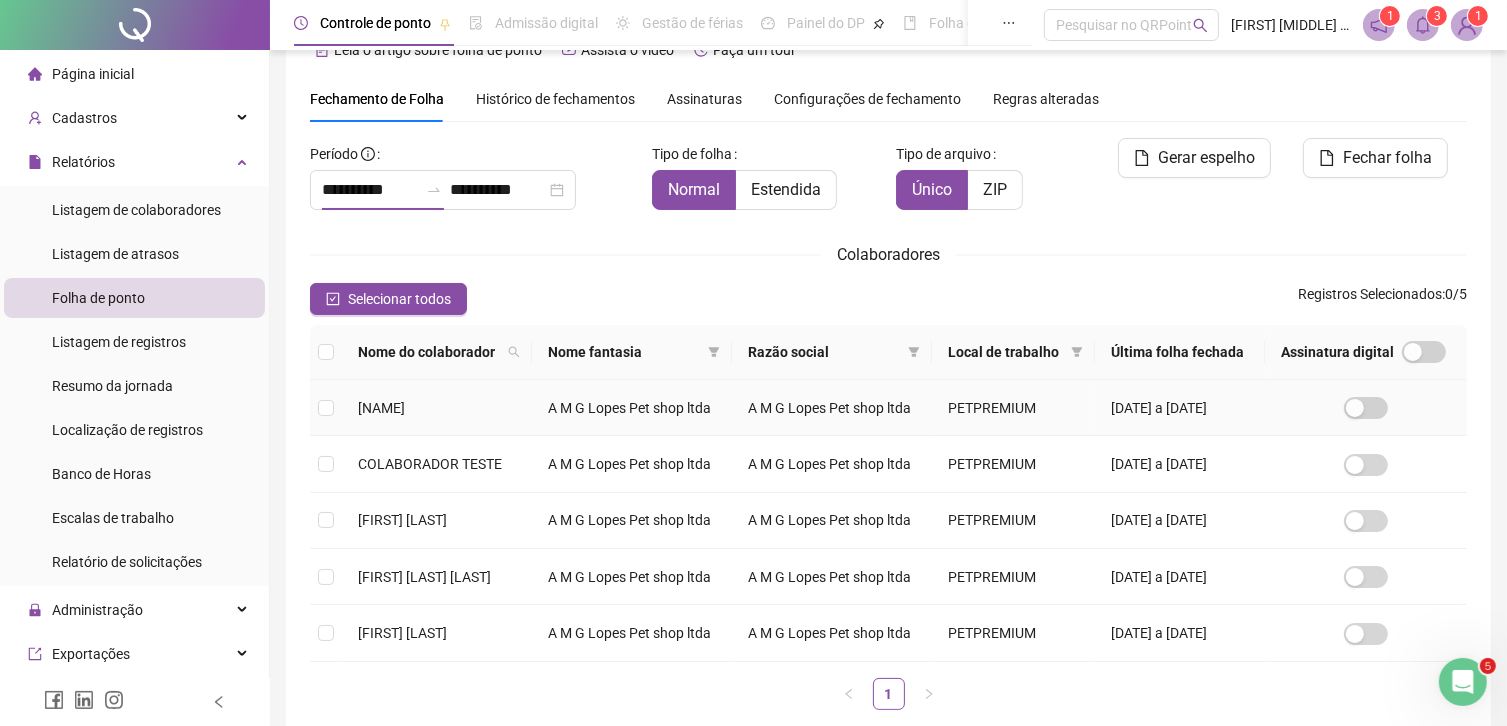 type on "**********" 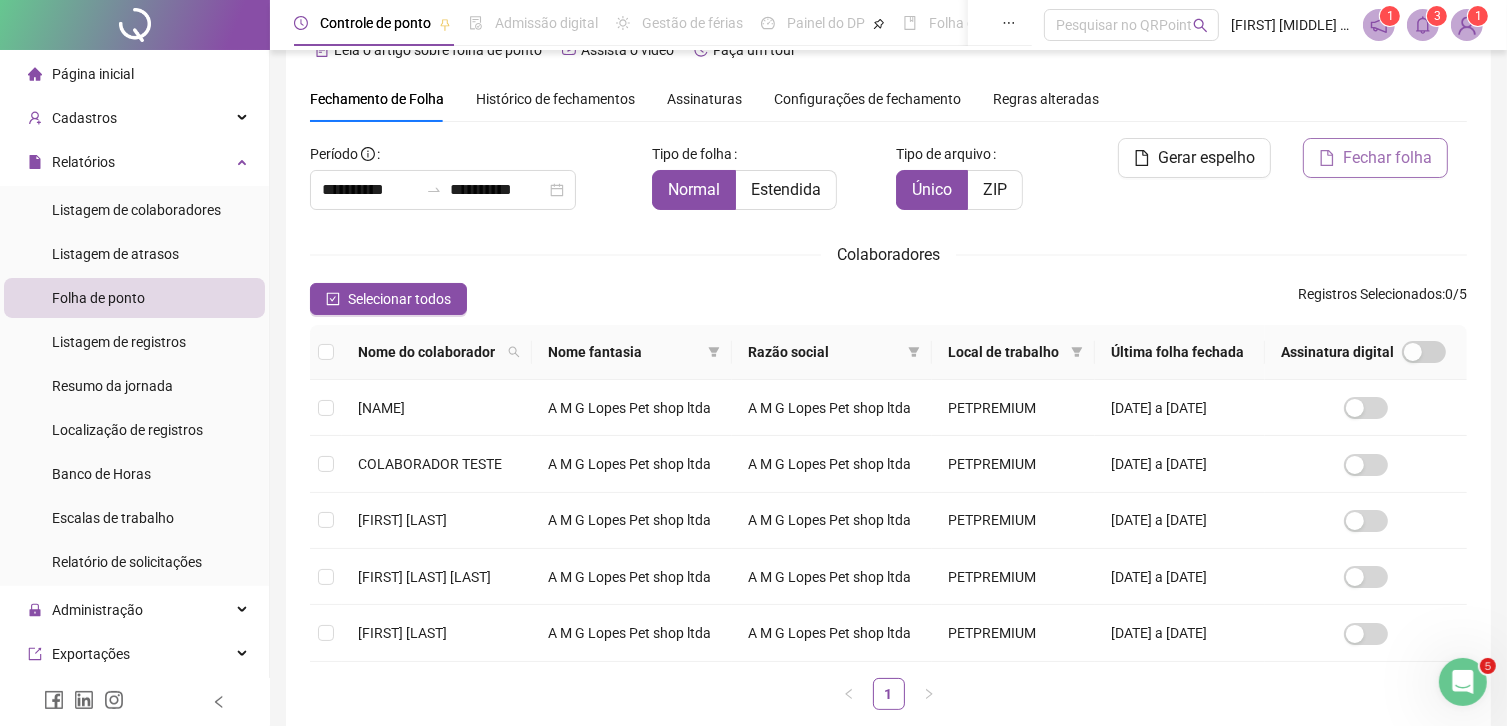 click on "Fechar folha" at bounding box center (1375, 158) 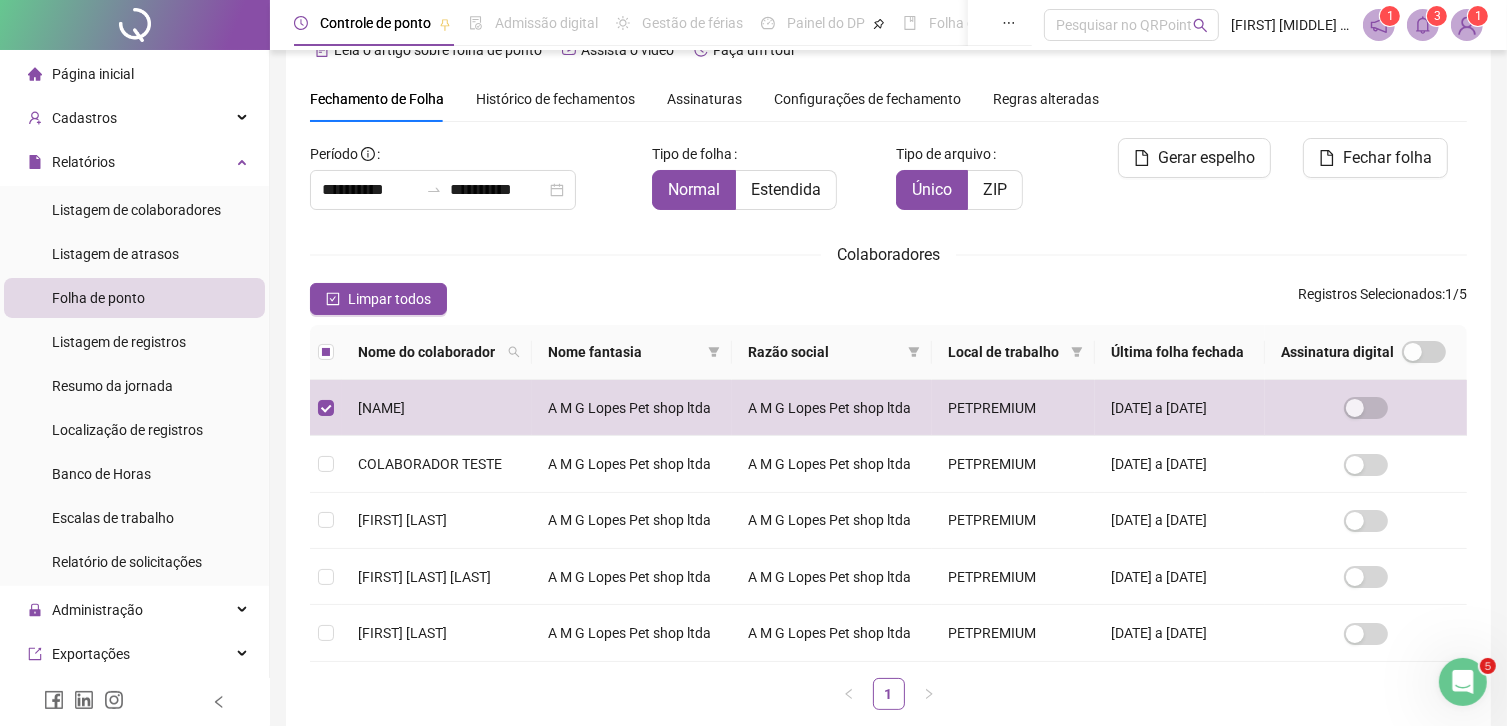 drag, startPoint x: 1401, startPoint y: 165, endPoint x: 1345, endPoint y: 220, distance: 78.492035 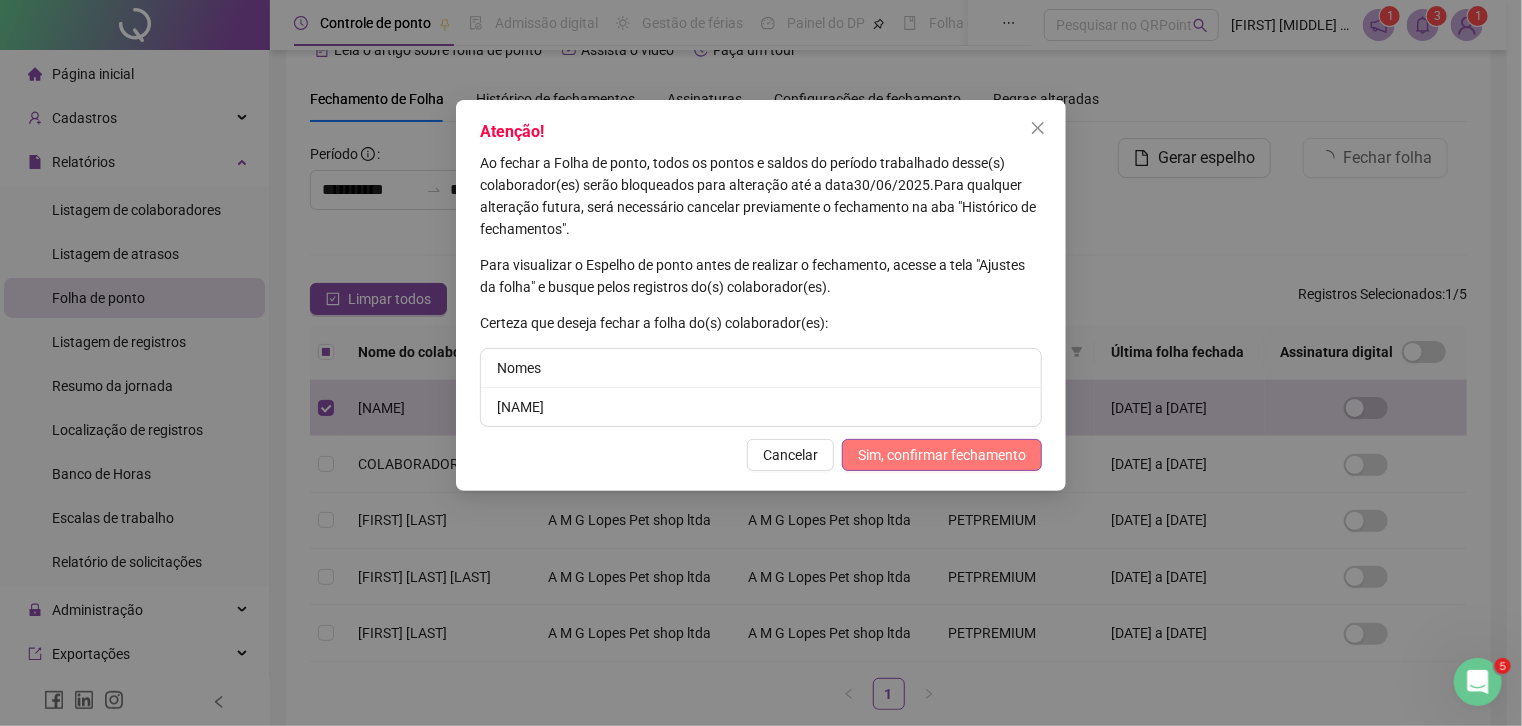 click on "Sim, confirmar fechamento" at bounding box center (942, 455) 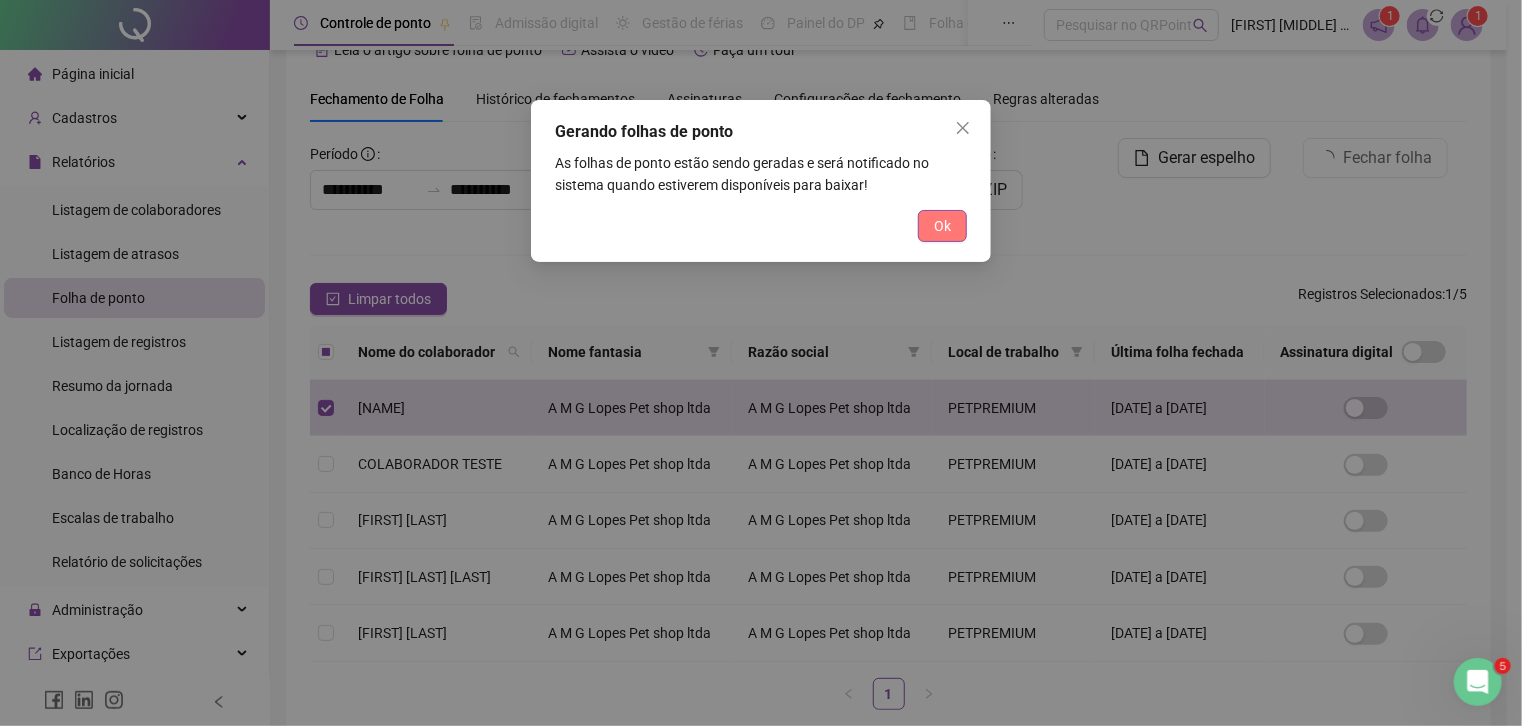 click on "Ok" at bounding box center [942, 226] 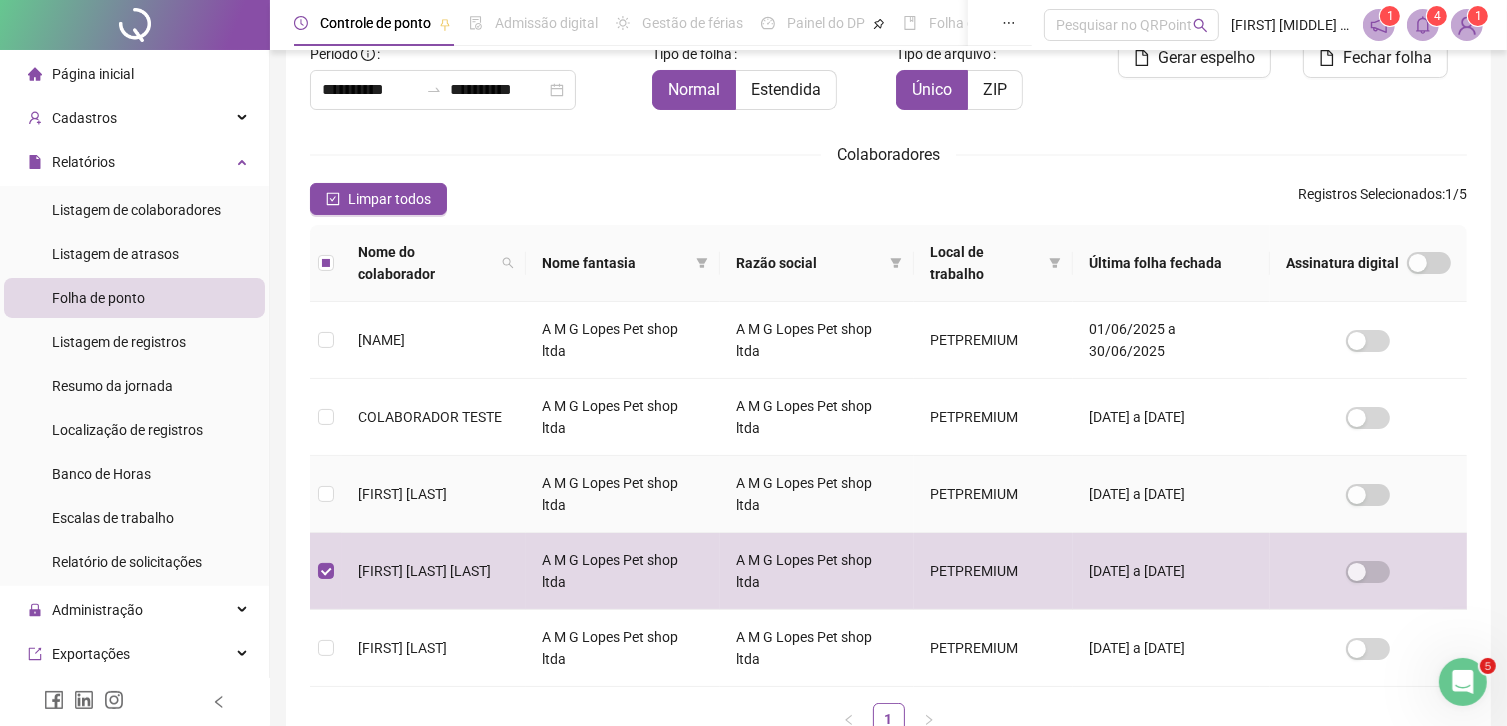 scroll, scrollTop: 46, scrollLeft: 0, axis: vertical 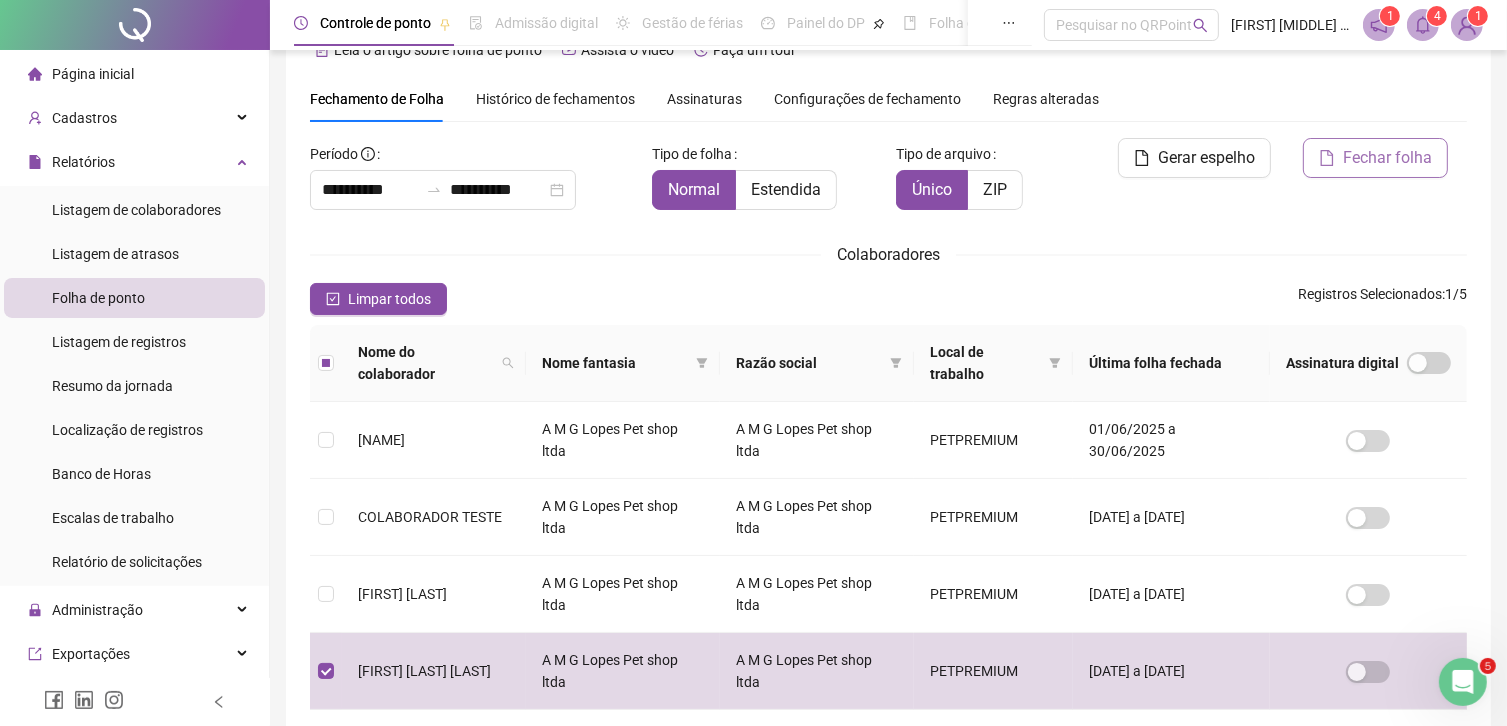 click on "Fechar folha" at bounding box center (1387, 158) 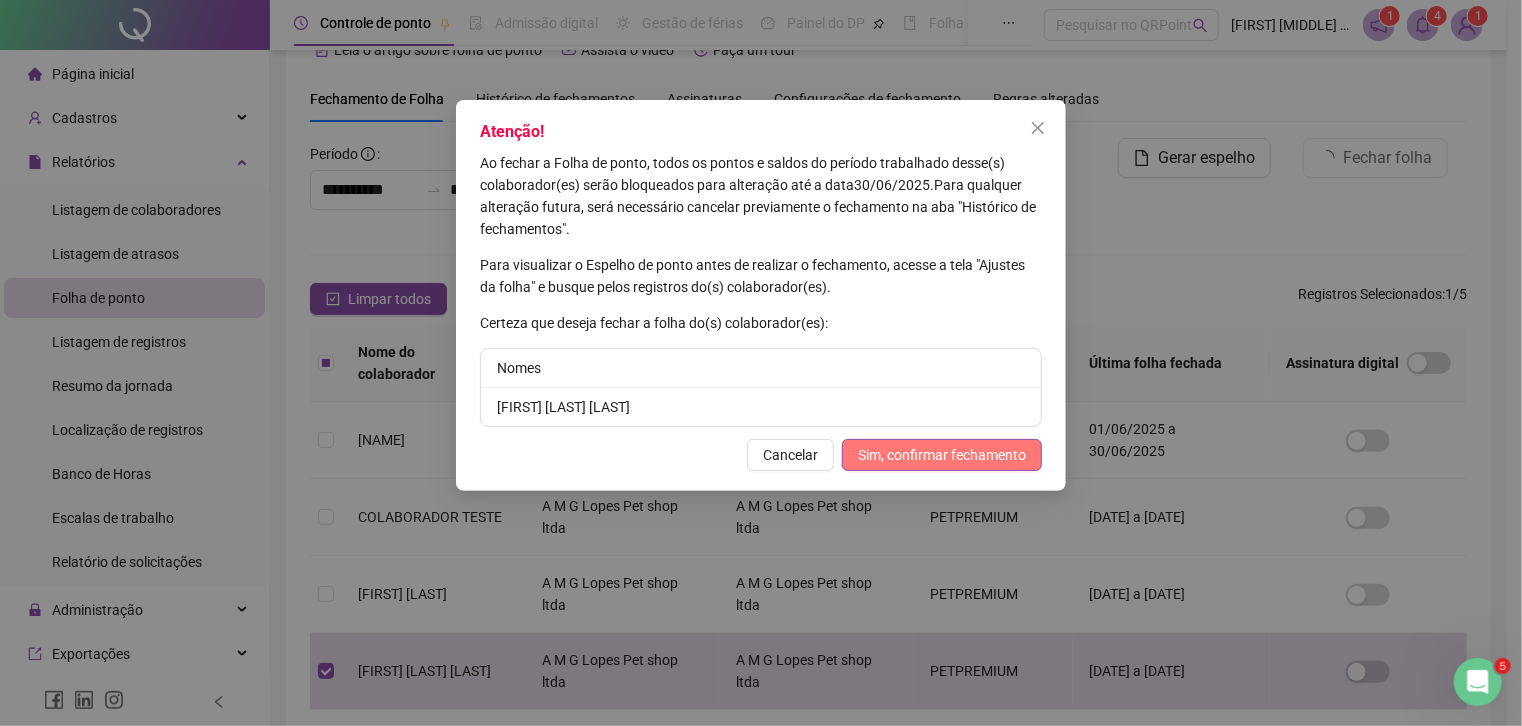click on "Sim, confirmar fechamento" at bounding box center [942, 455] 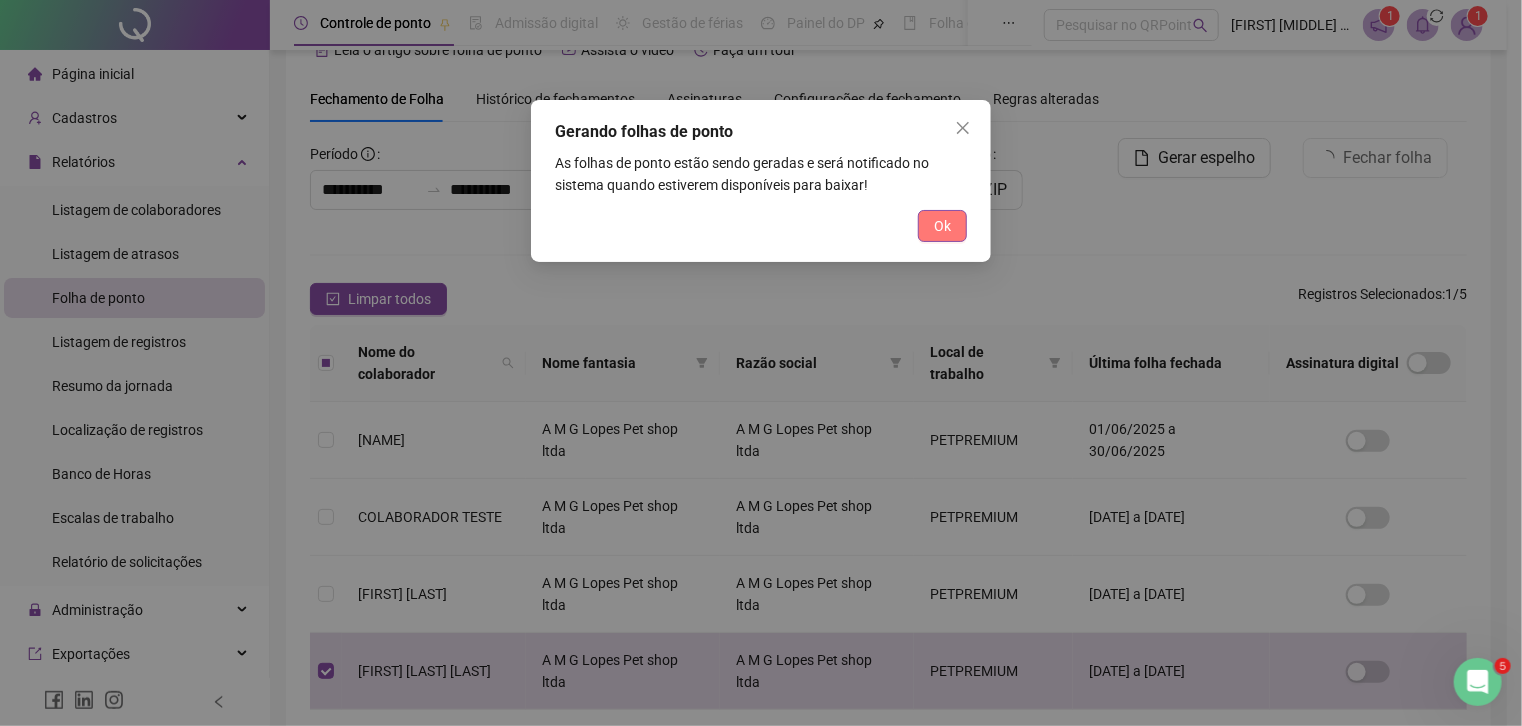 click on "Ok" at bounding box center (942, 226) 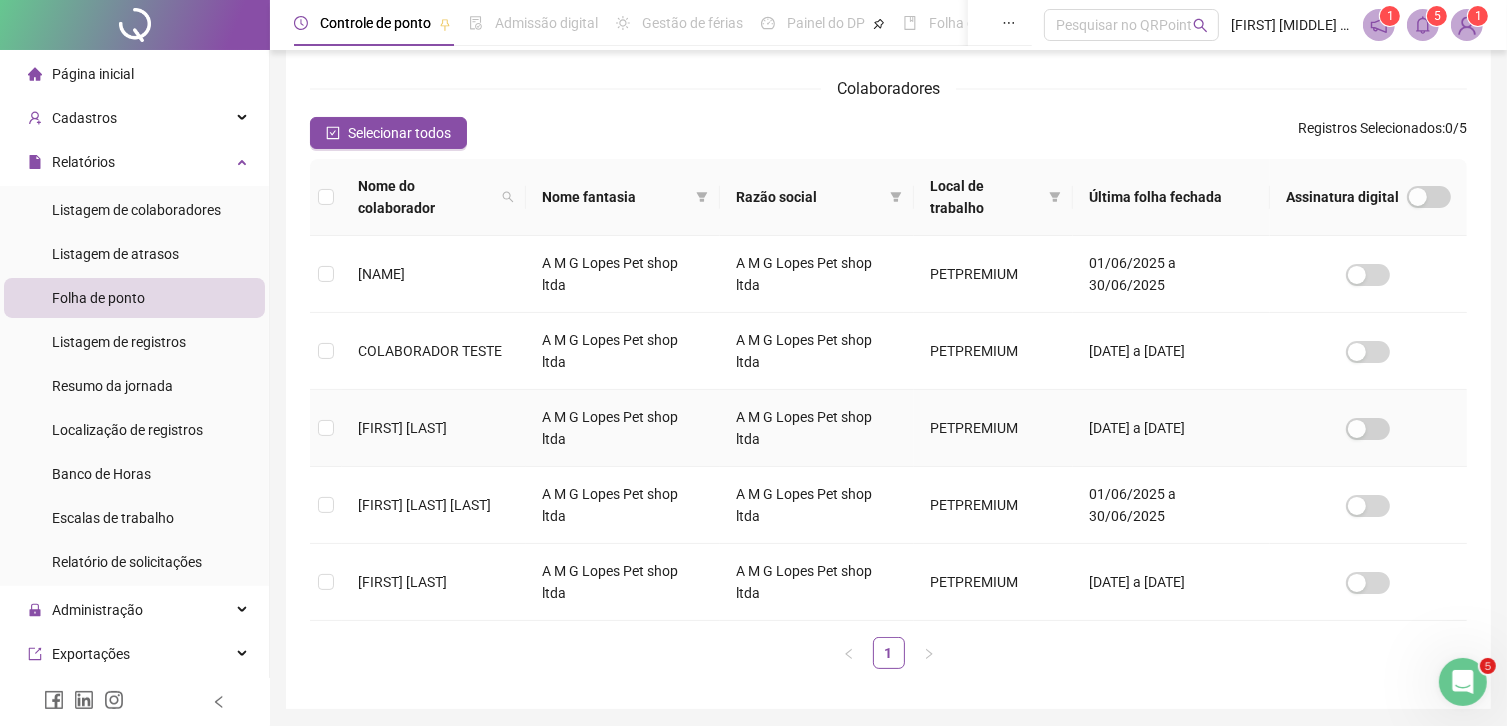 scroll, scrollTop: 244, scrollLeft: 0, axis: vertical 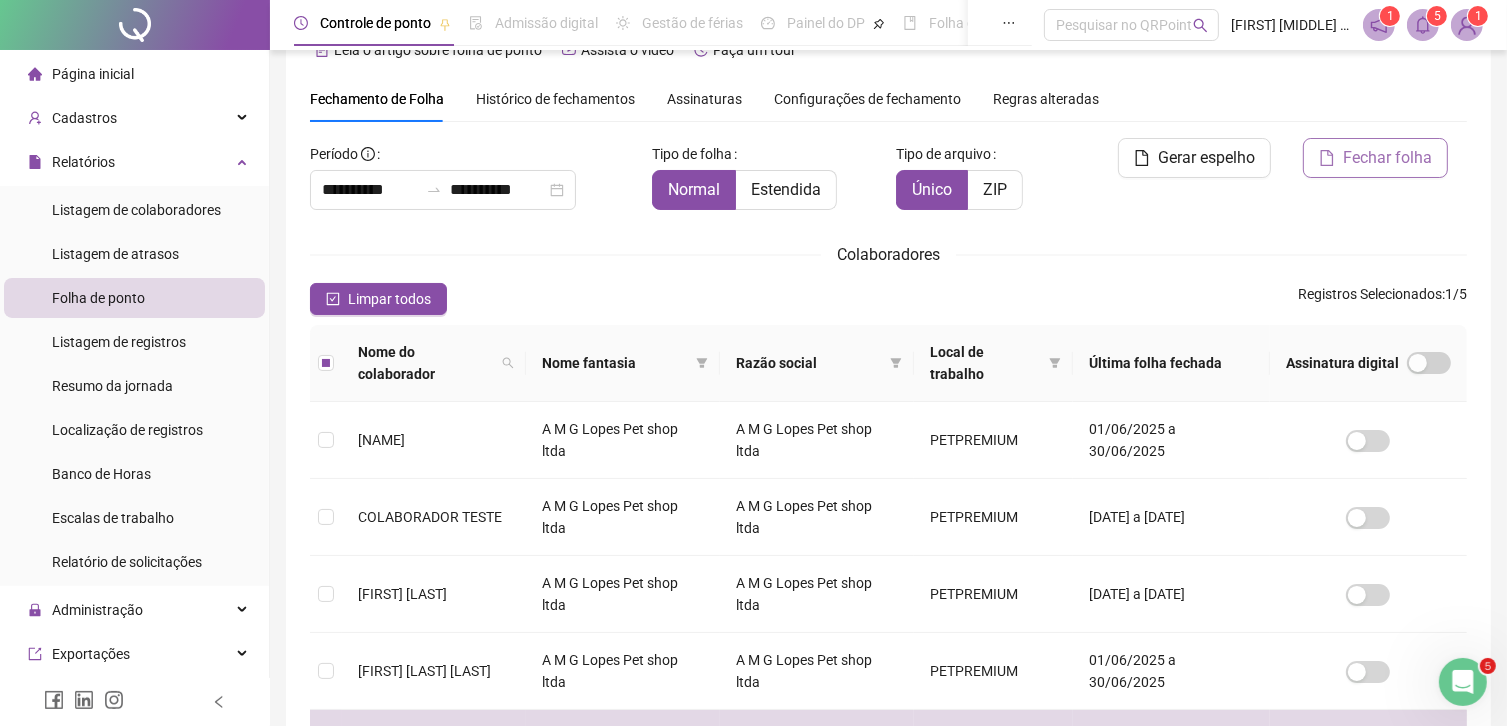 click on "Fechar folha" at bounding box center [1375, 158] 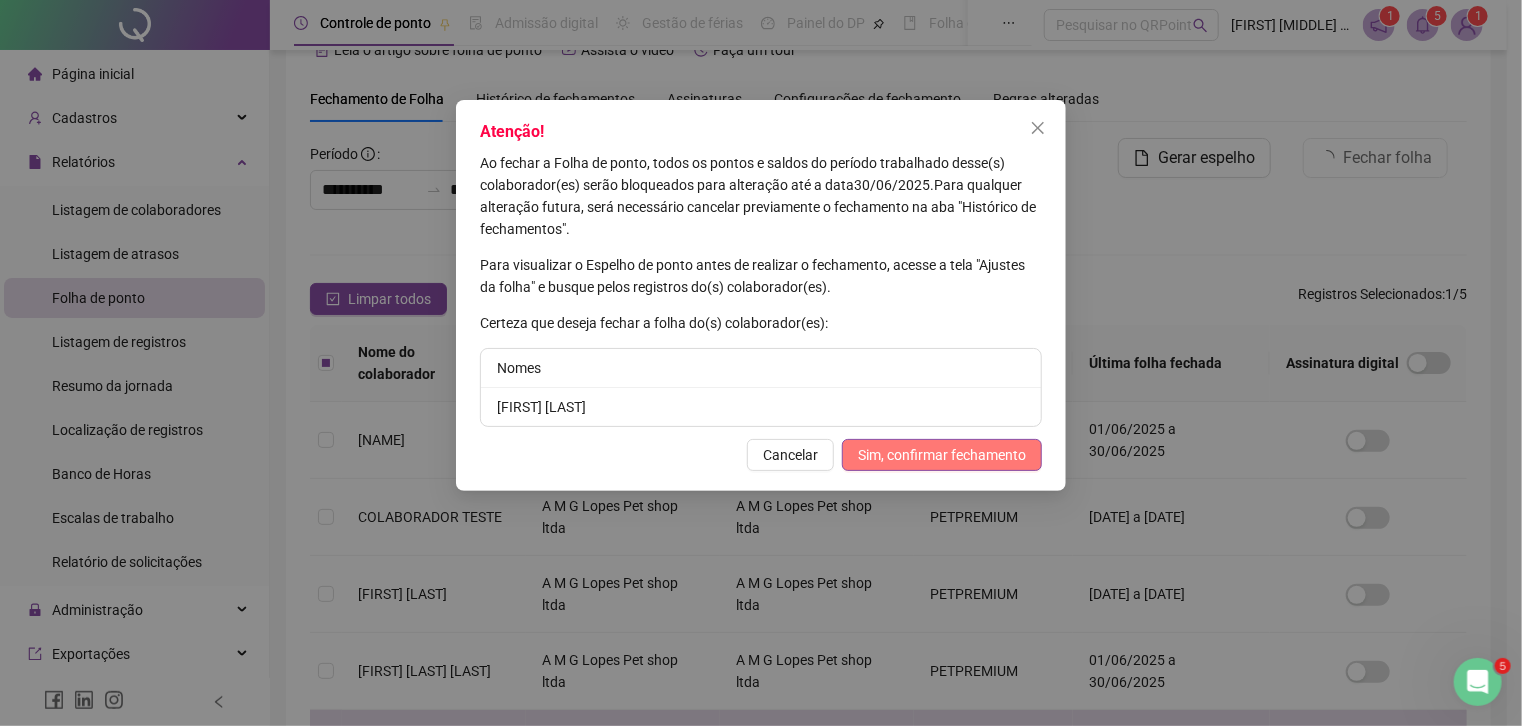 click on "Sim, confirmar fechamento" at bounding box center (942, 455) 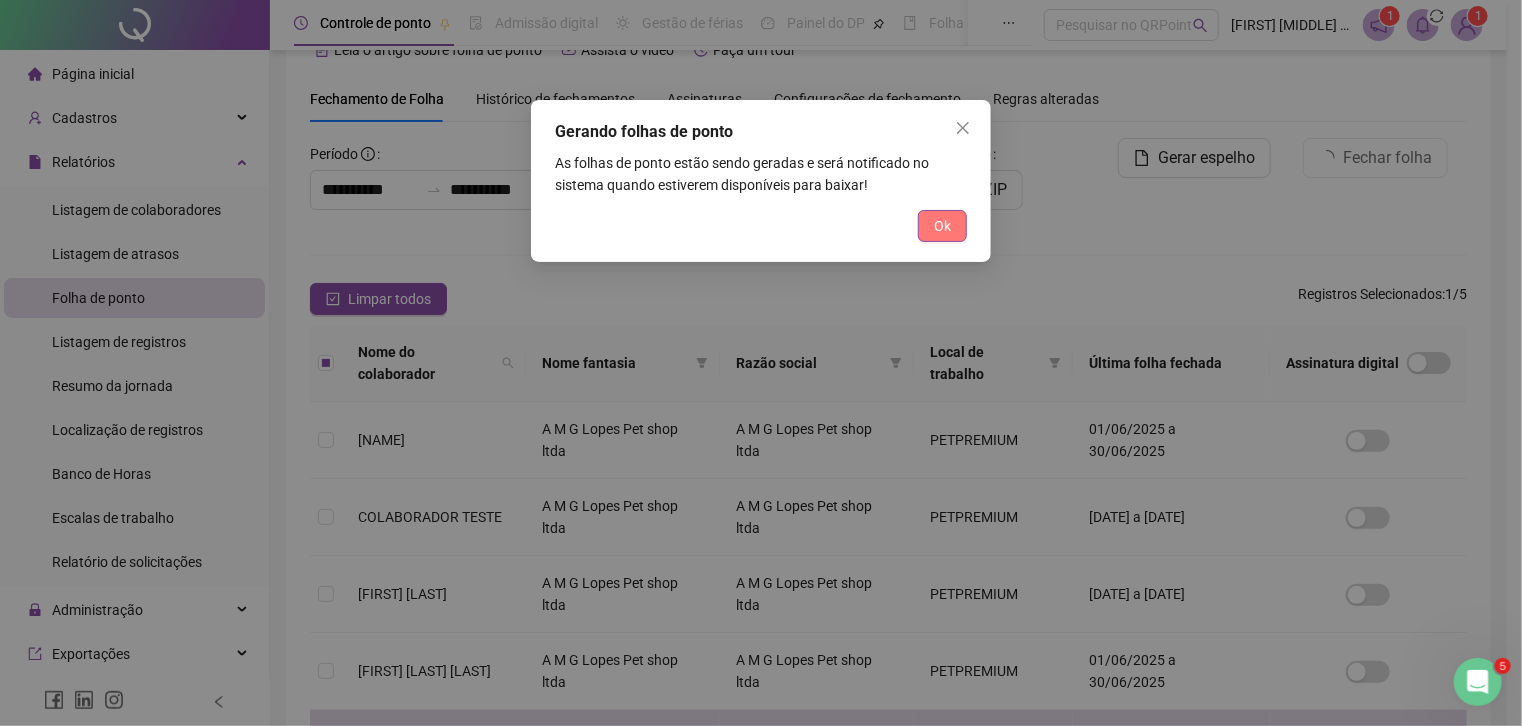 click on "Ok" at bounding box center [942, 226] 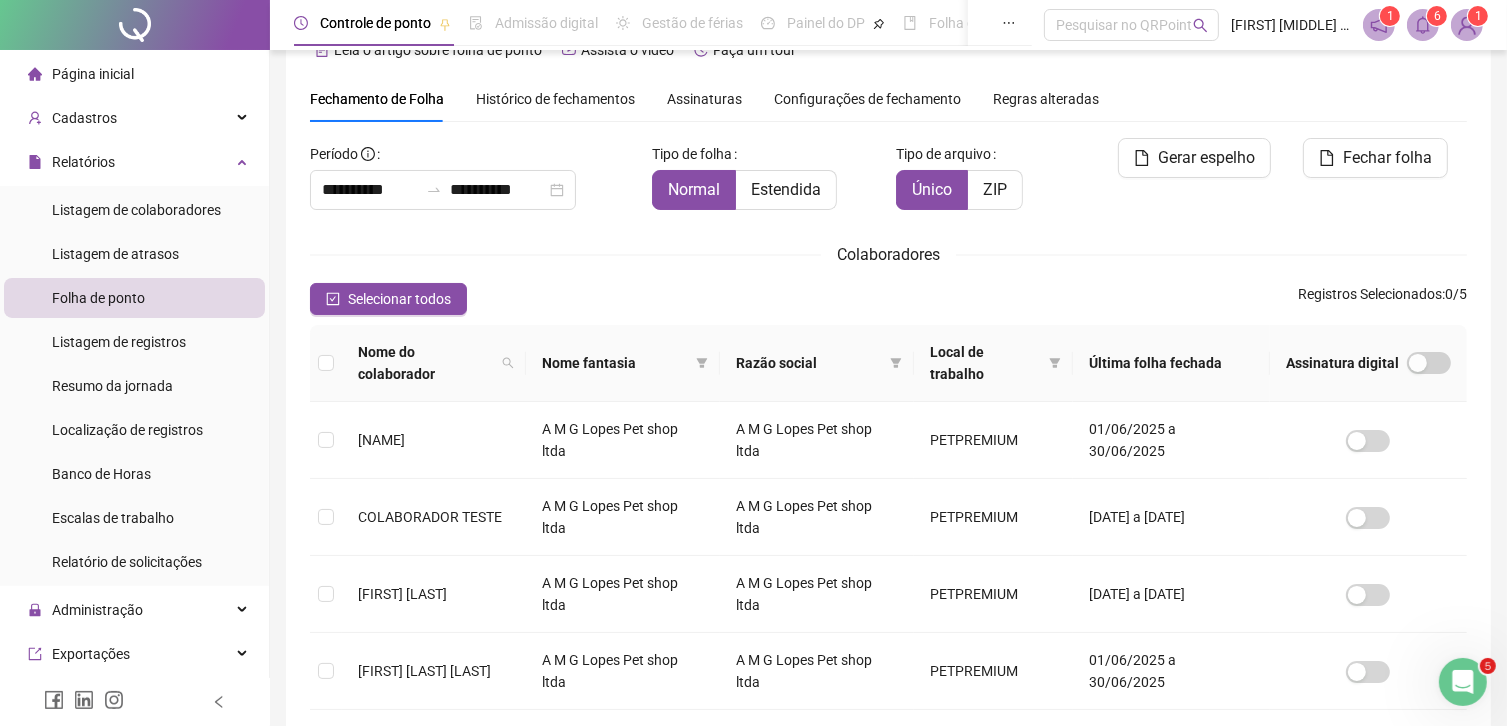 click 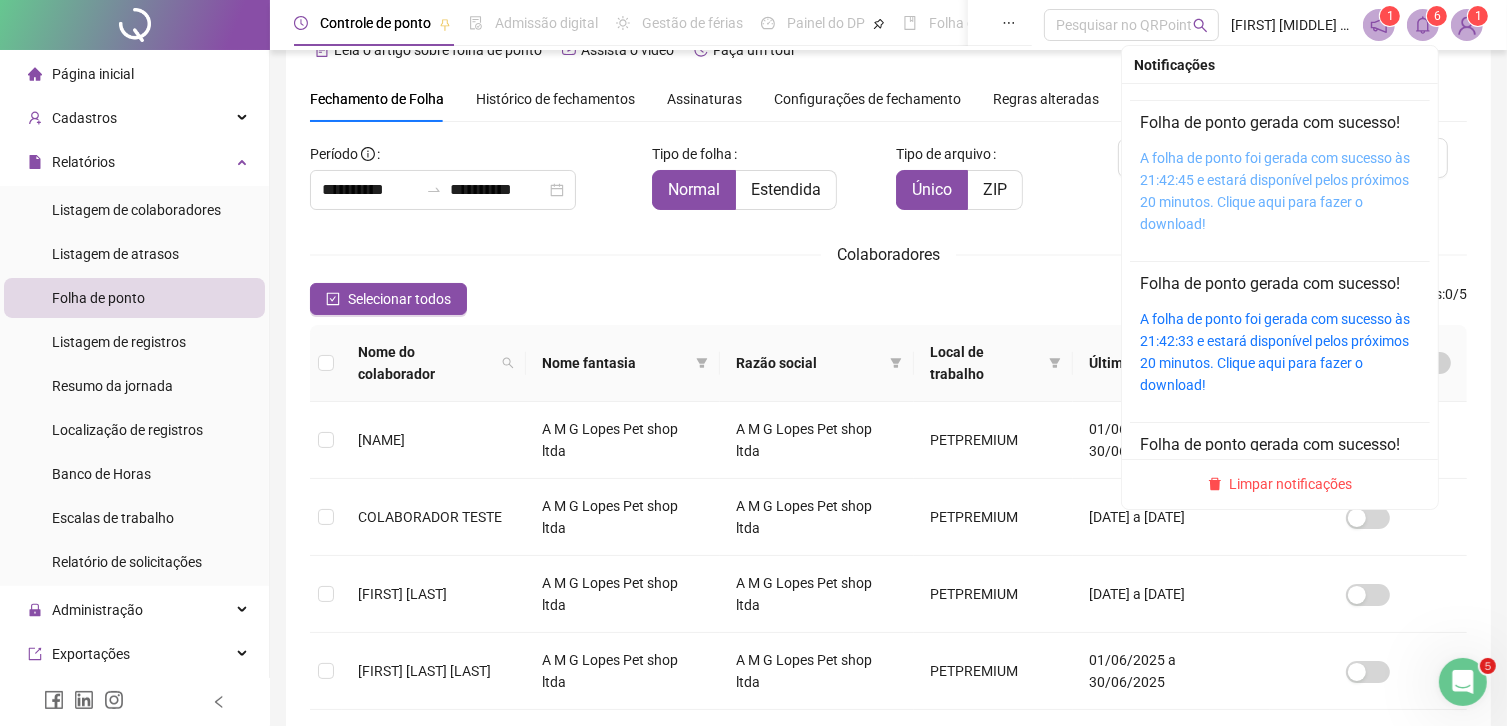 scroll, scrollTop: 121, scrollLeft: 0, axis: vertical 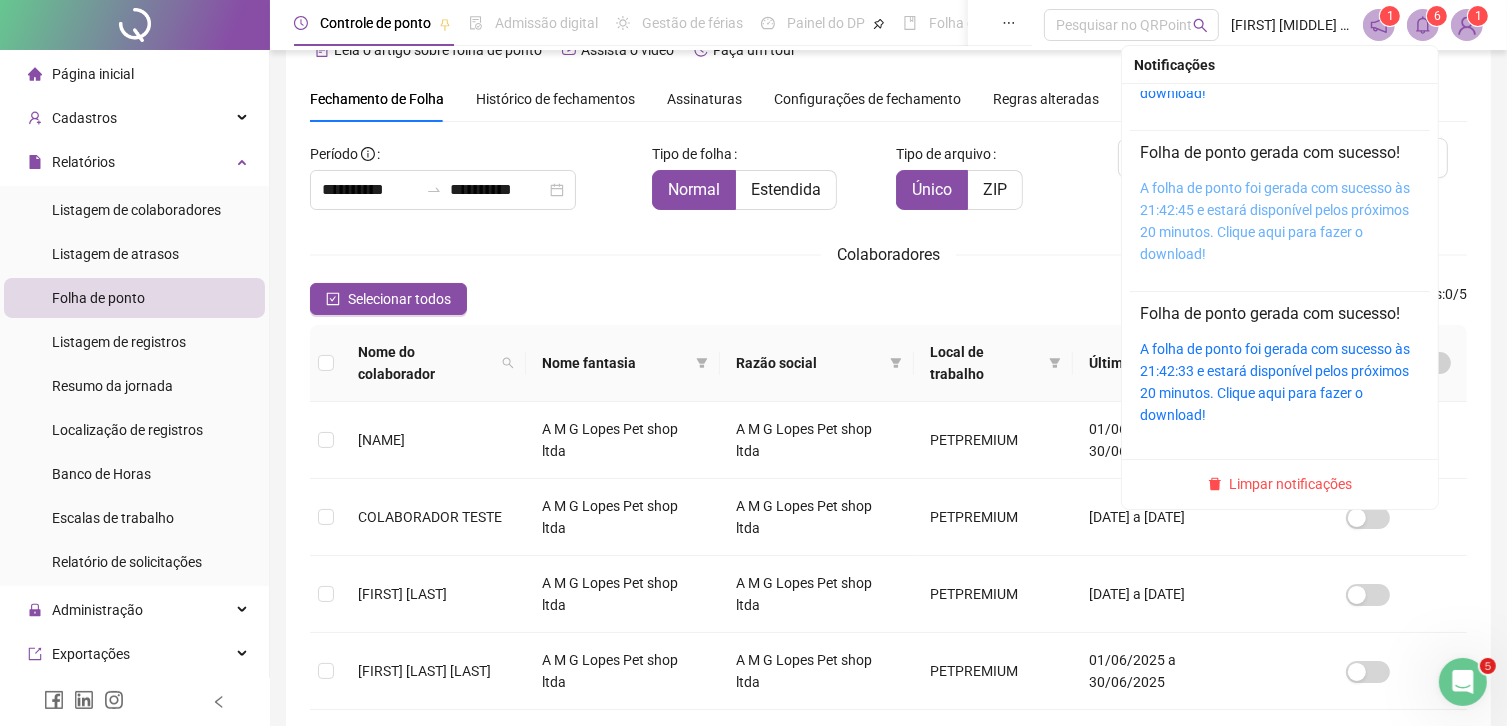 click on "A folha de ponto foi gerada com sucesso às 21:42:45 e estará disponível pelos próximos 20 minutos.
Clique aqui para fazer o download!" at bounding box center [1275, 221] 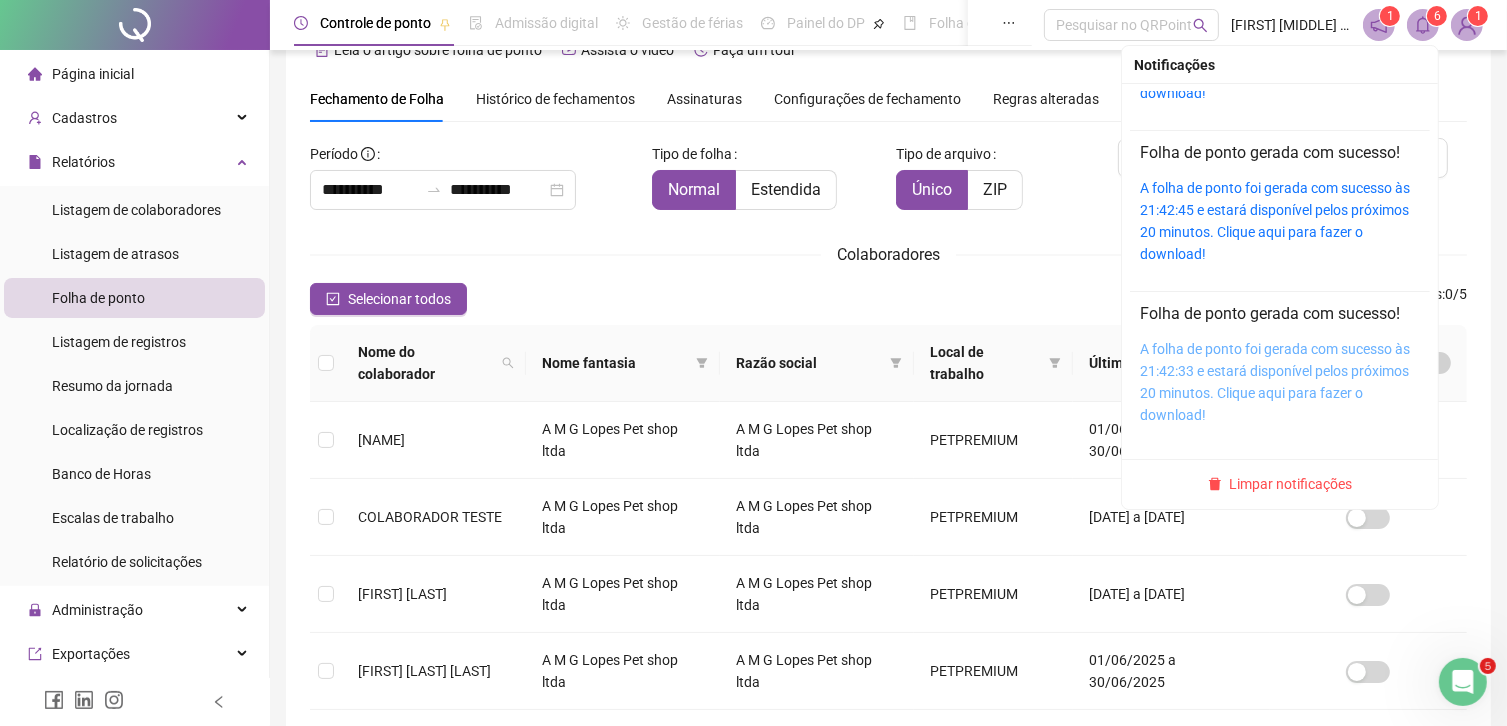 click on "A folha de ponto foi gerada com sucesso às 21:42:33 e estará disponível pelos próximos 20 minutos.
Clique aqui para fazer o download!" at bounding box center (1275, 382) 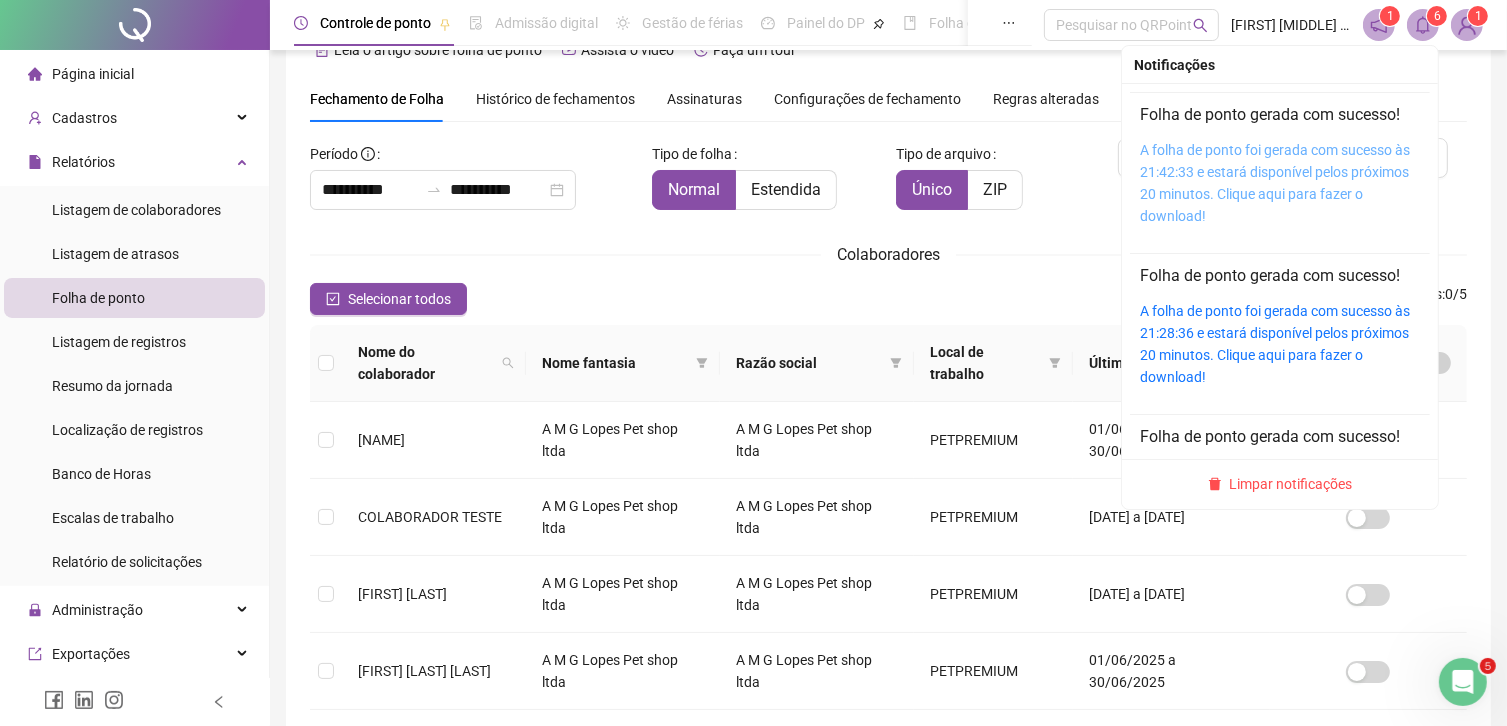 scroll, scrollTop: 321, scrollLeft: 0, axis: vertical 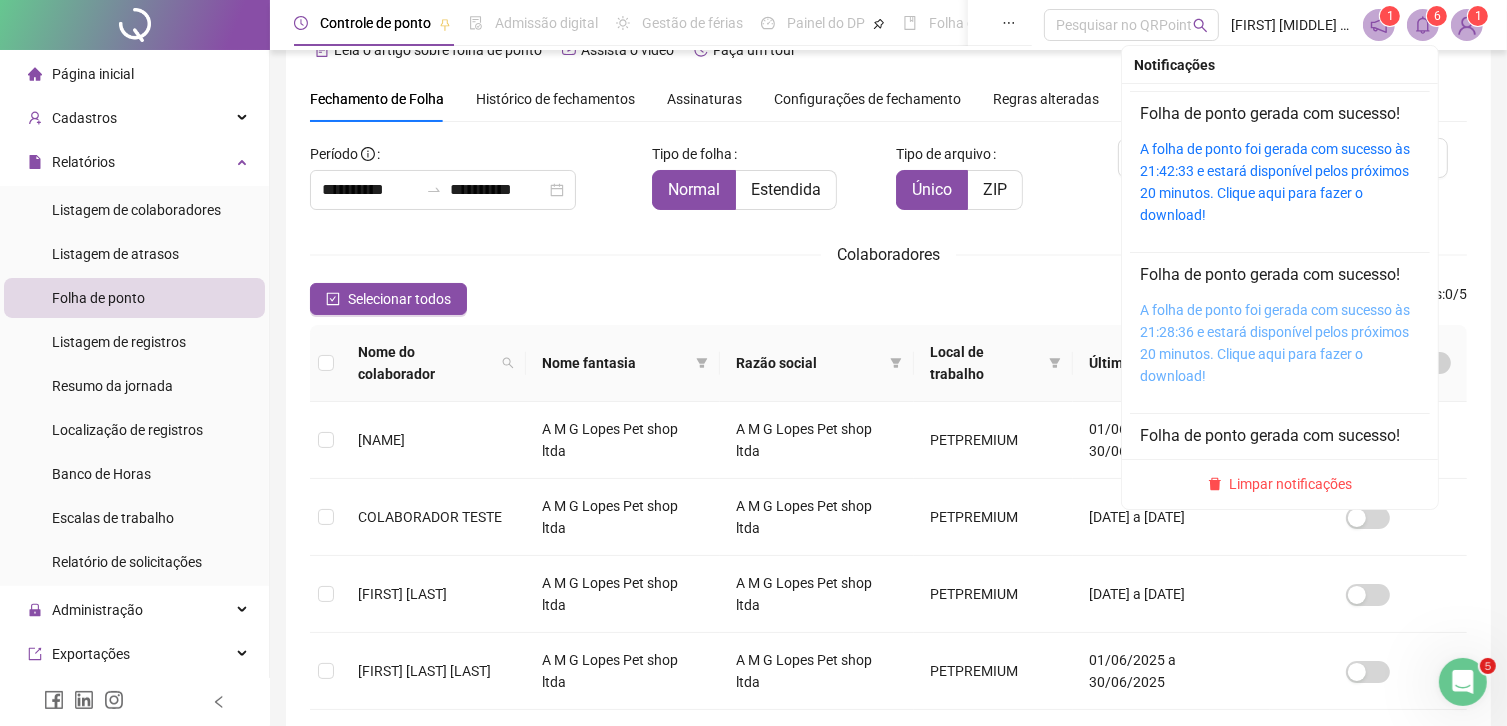 click on "A folha de ponto foi gerada com sucesso às 21:28:36 e estará disponível pelos próximos 20 minutos.
Clique aqui para fazer o download!" at bounding box center [1275, 343] 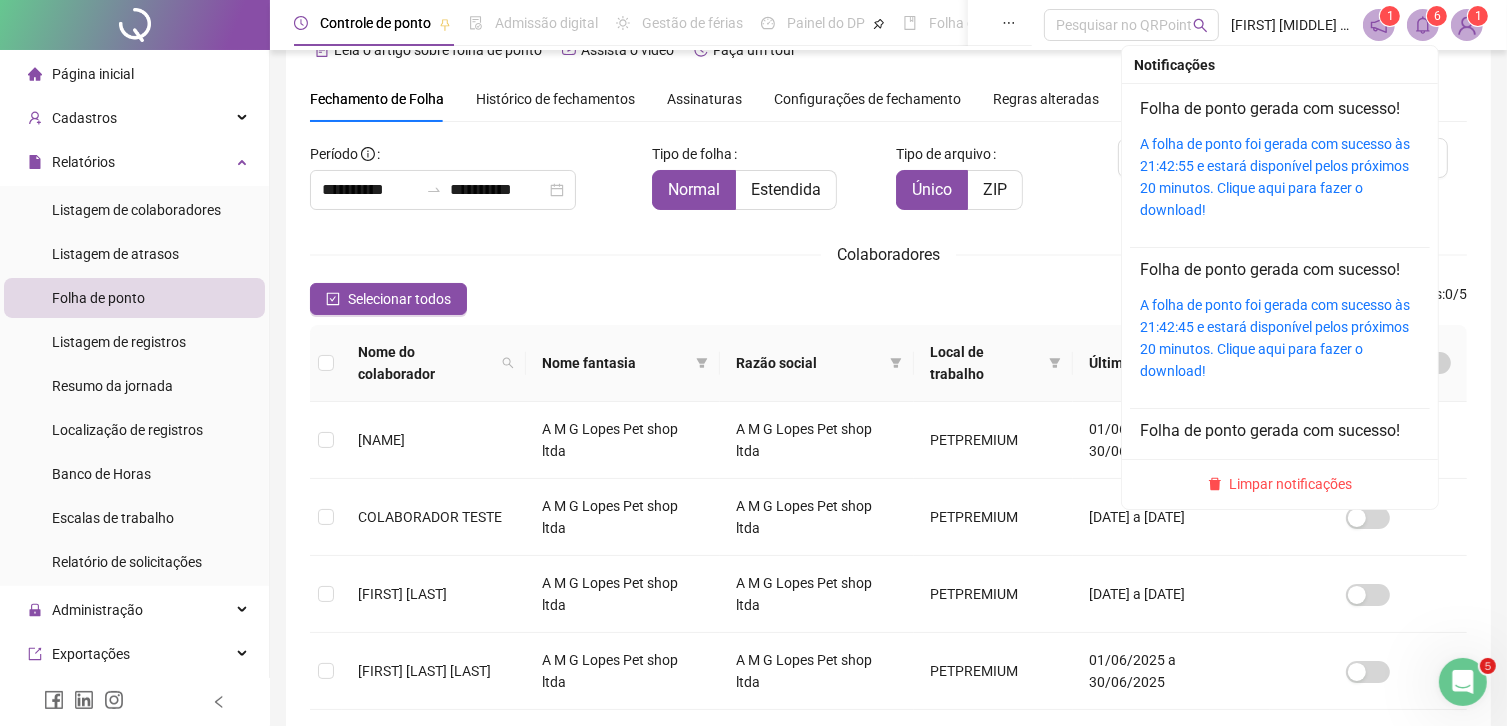 scroll, scrollTop: 0, scrollLeft: 0, axis: both 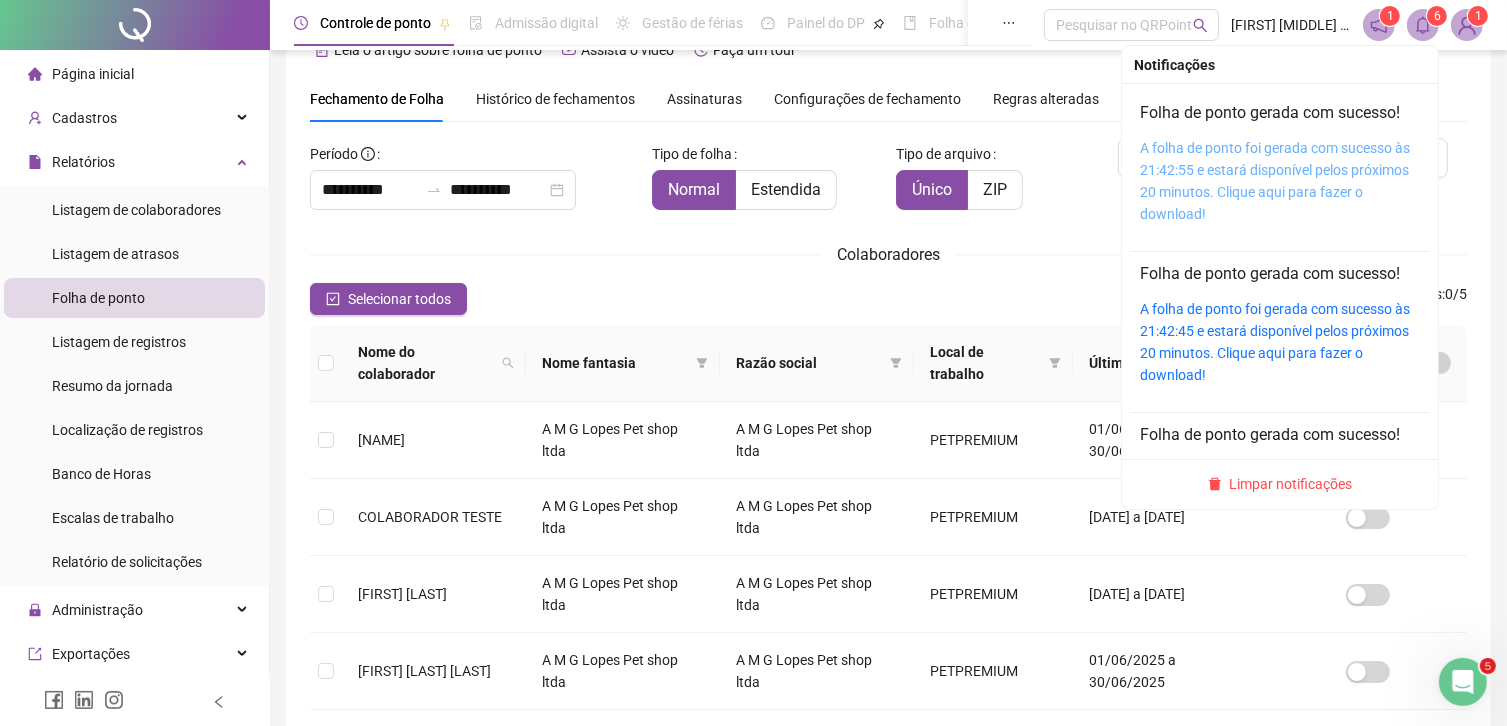 click on "A folha de ponto foi gerada com sucesso às 21:42:55 e estará disponível pelos próximos 20 minutos.
Clique aqui para fazer o download!" at bounding box center [1275, 181] 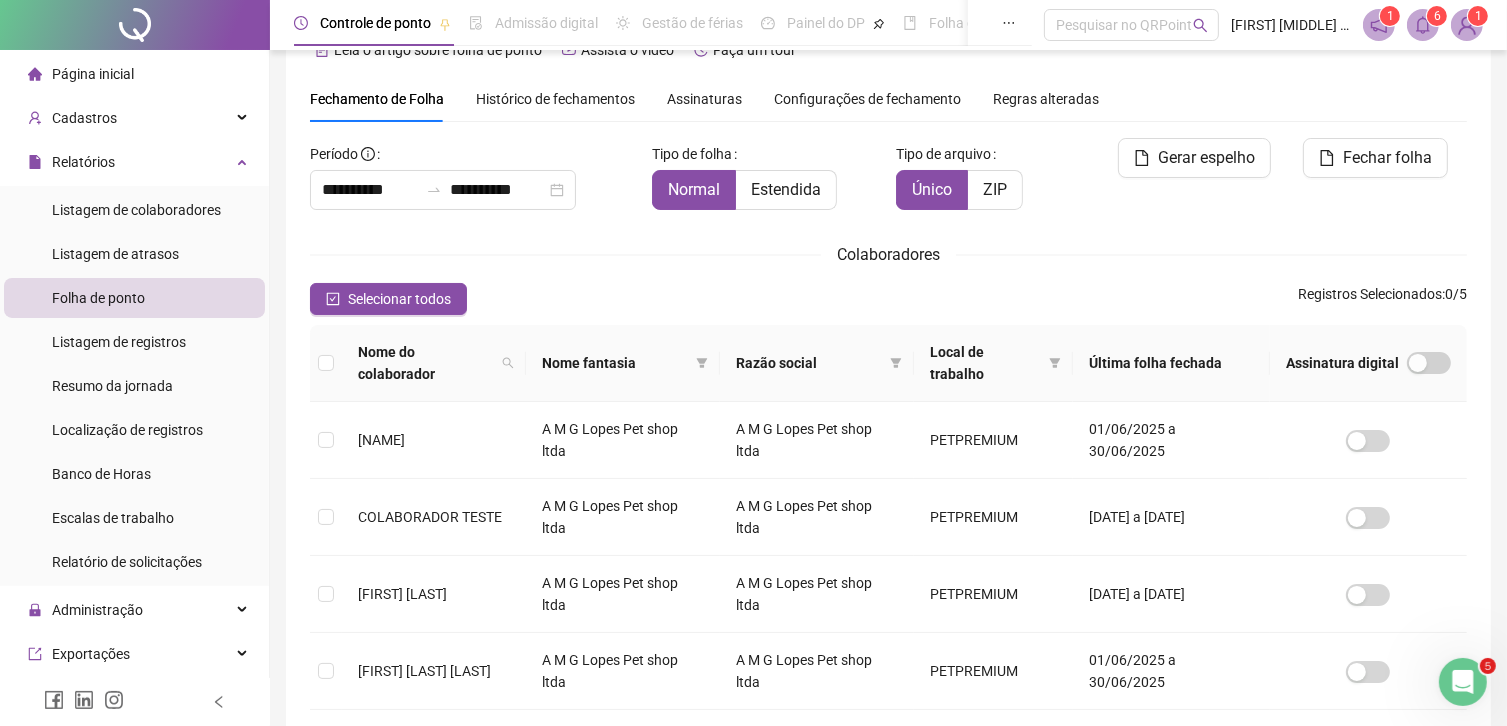 drag, startPoint x: 1276, startPoint y: 277, endPoint x: 1344, endPoint y: 225, distance: 85.60374 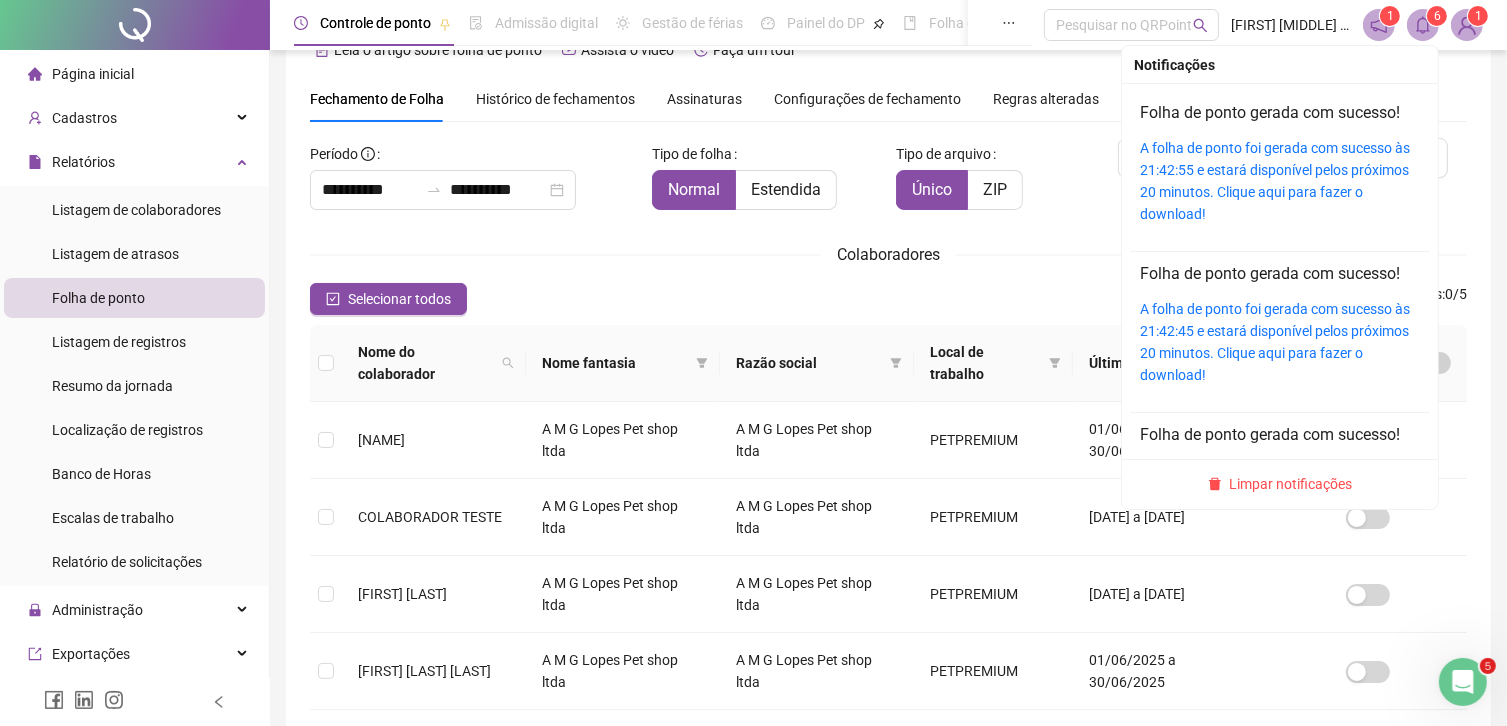click 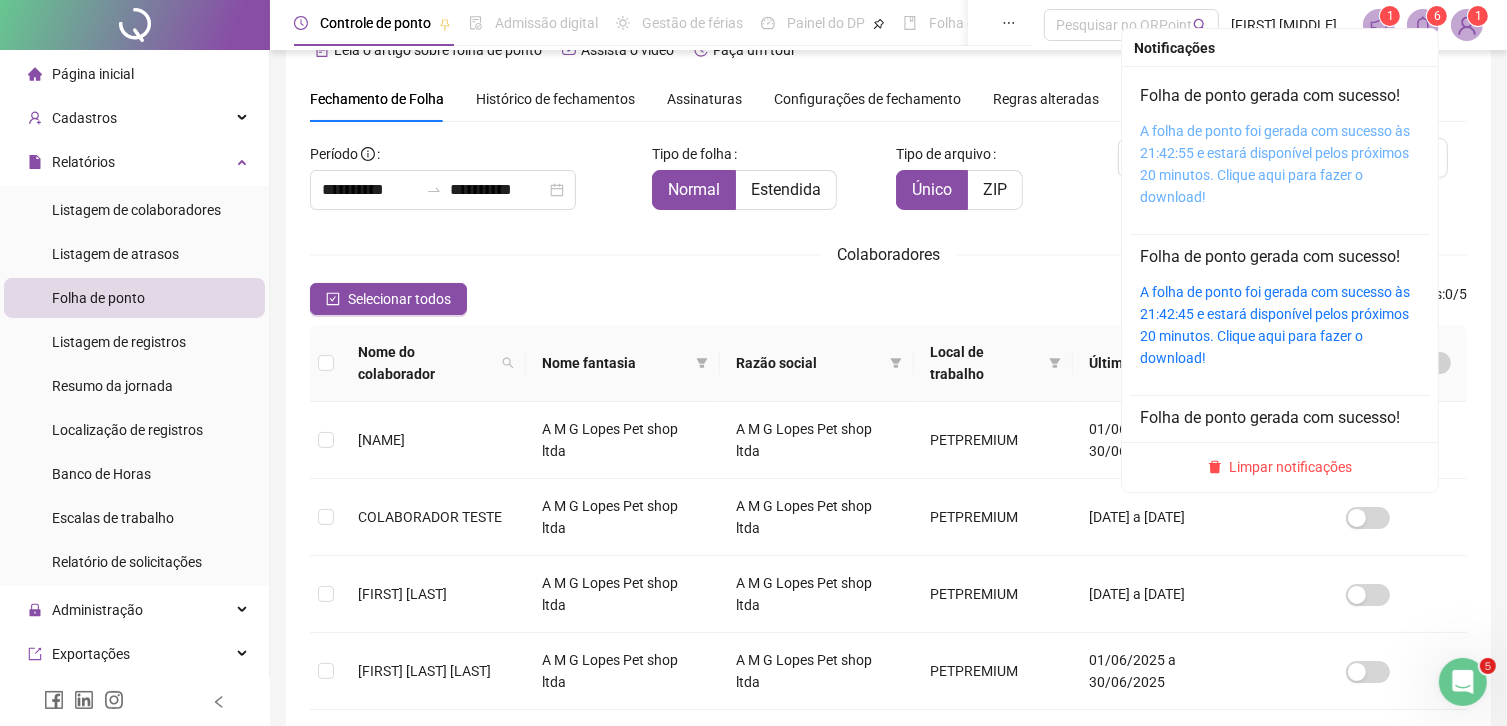 scroll, scrollTop: 0, scrollLeft: 0, axis: both 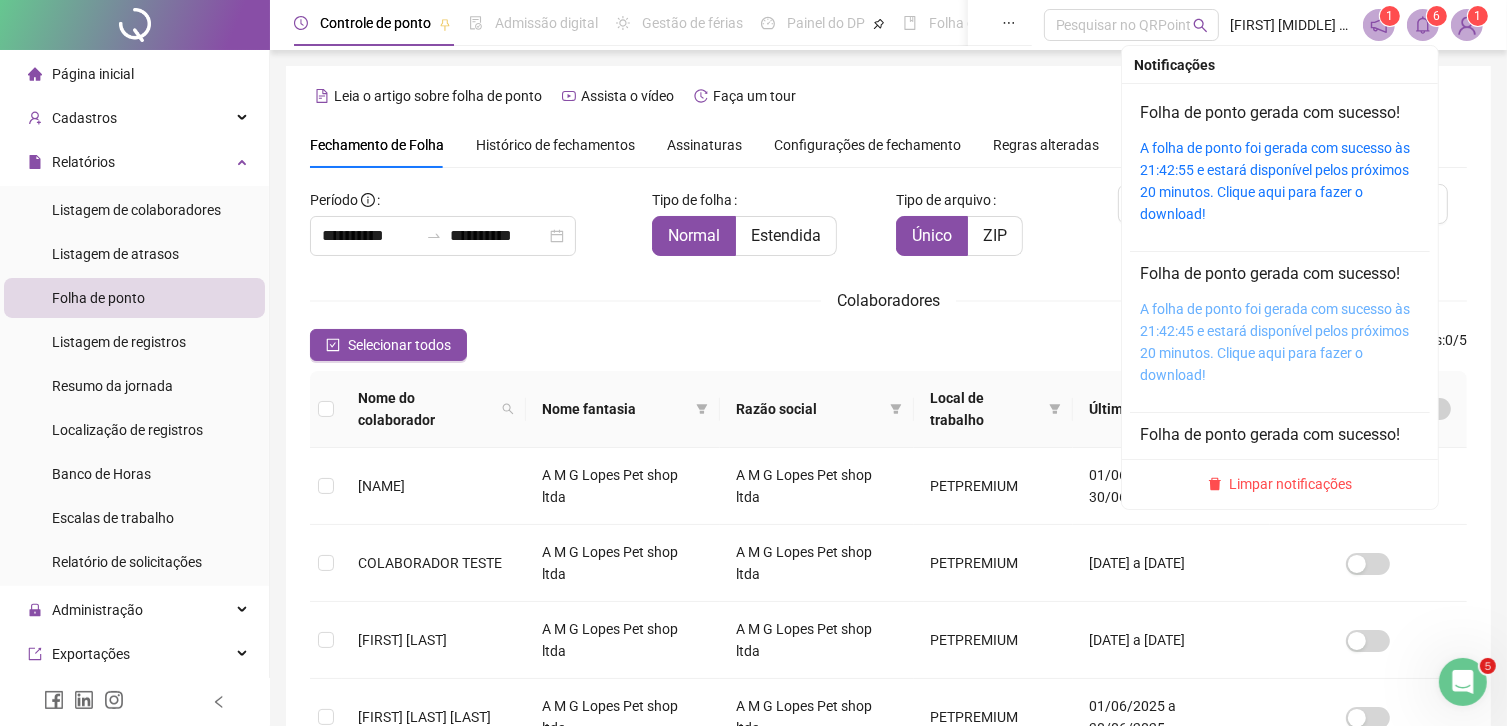 click on "A folha de ponto foi gerada com sucesso às 21:42:45 e estará disponível pelos próximos 20 minutos.
Clique aqui para fazer o download!" at bounding box center [1275, 342] 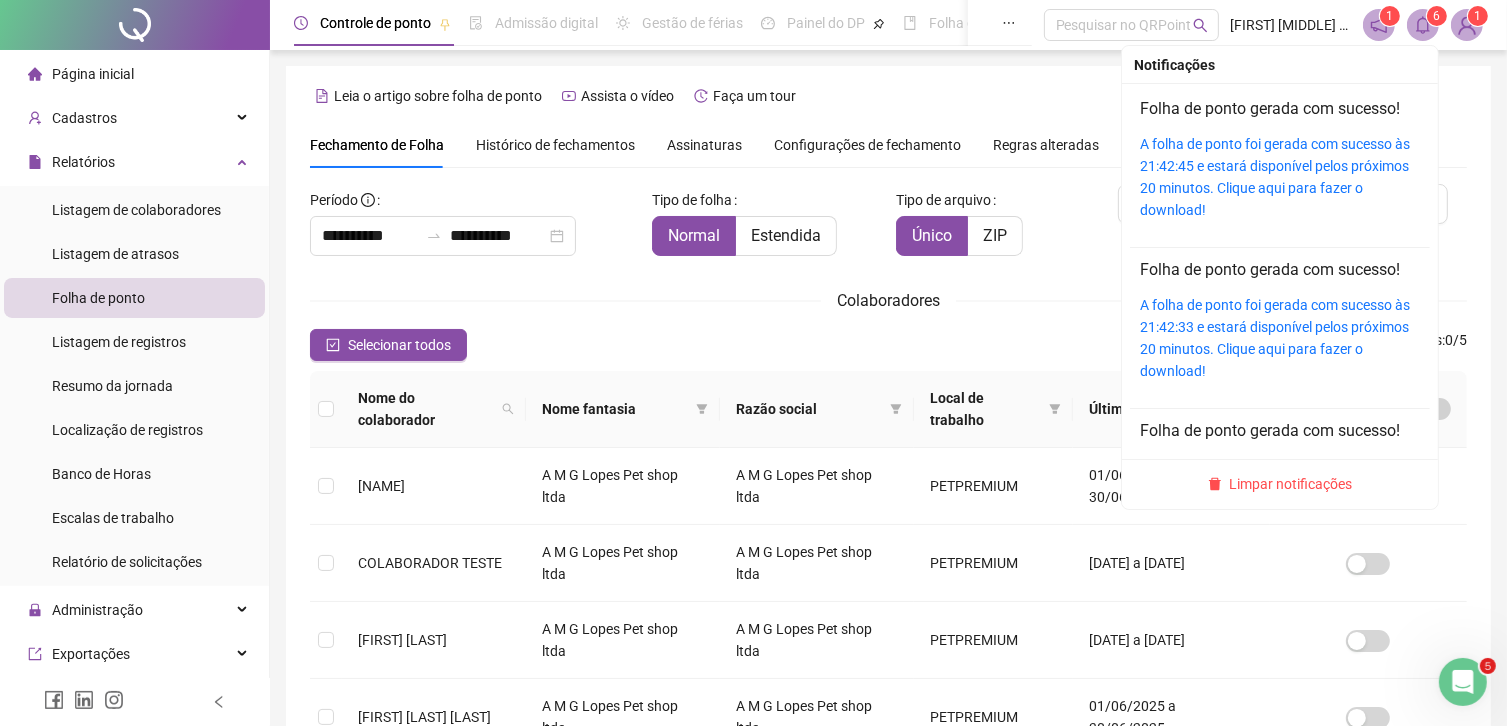 scroll, scrollTop: 200, scrollLeft: 0, axis: vertical 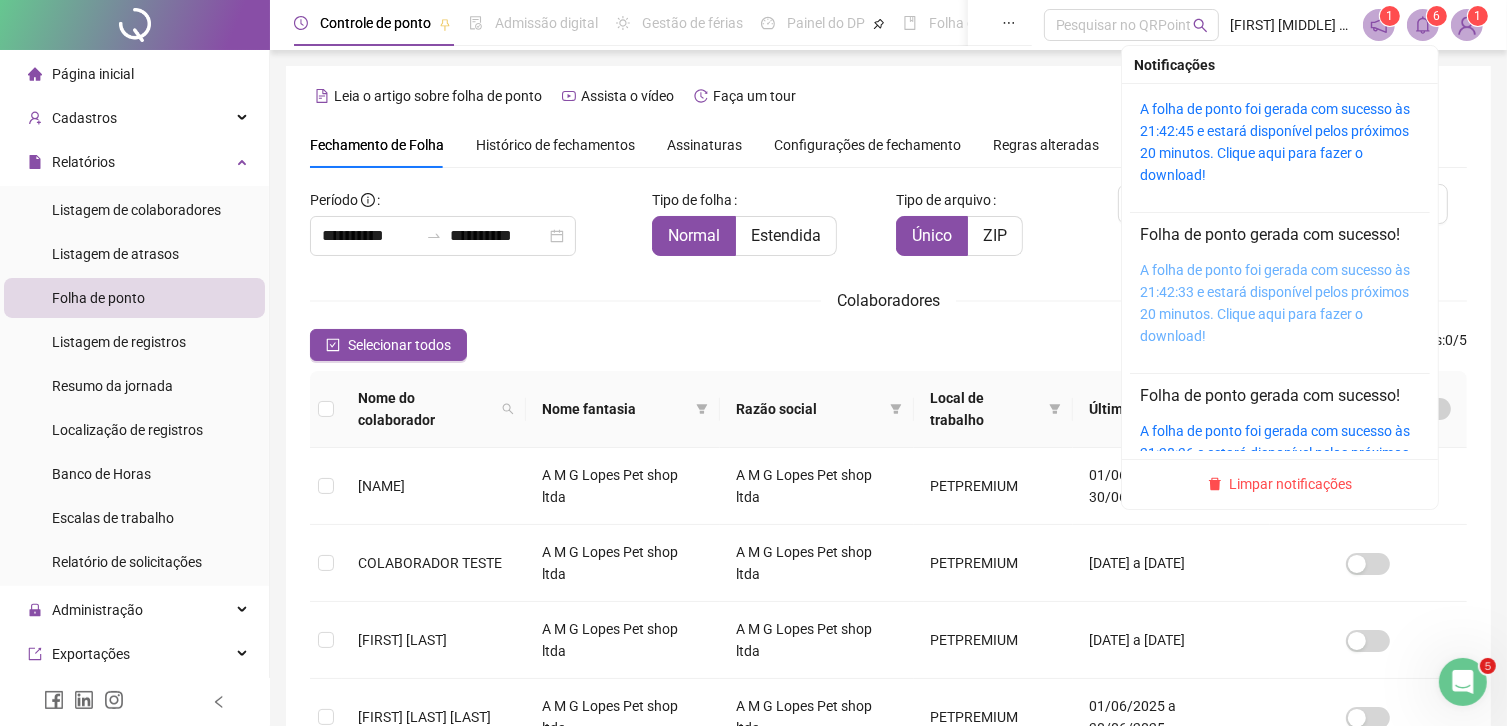 click on "A folha de ponto foi gerada com sucesso às 21:42:33 e estará disponível pelos próximos 20 minutos.
Clique aqui para fazer o download!" at bounding box center [1275, 303] 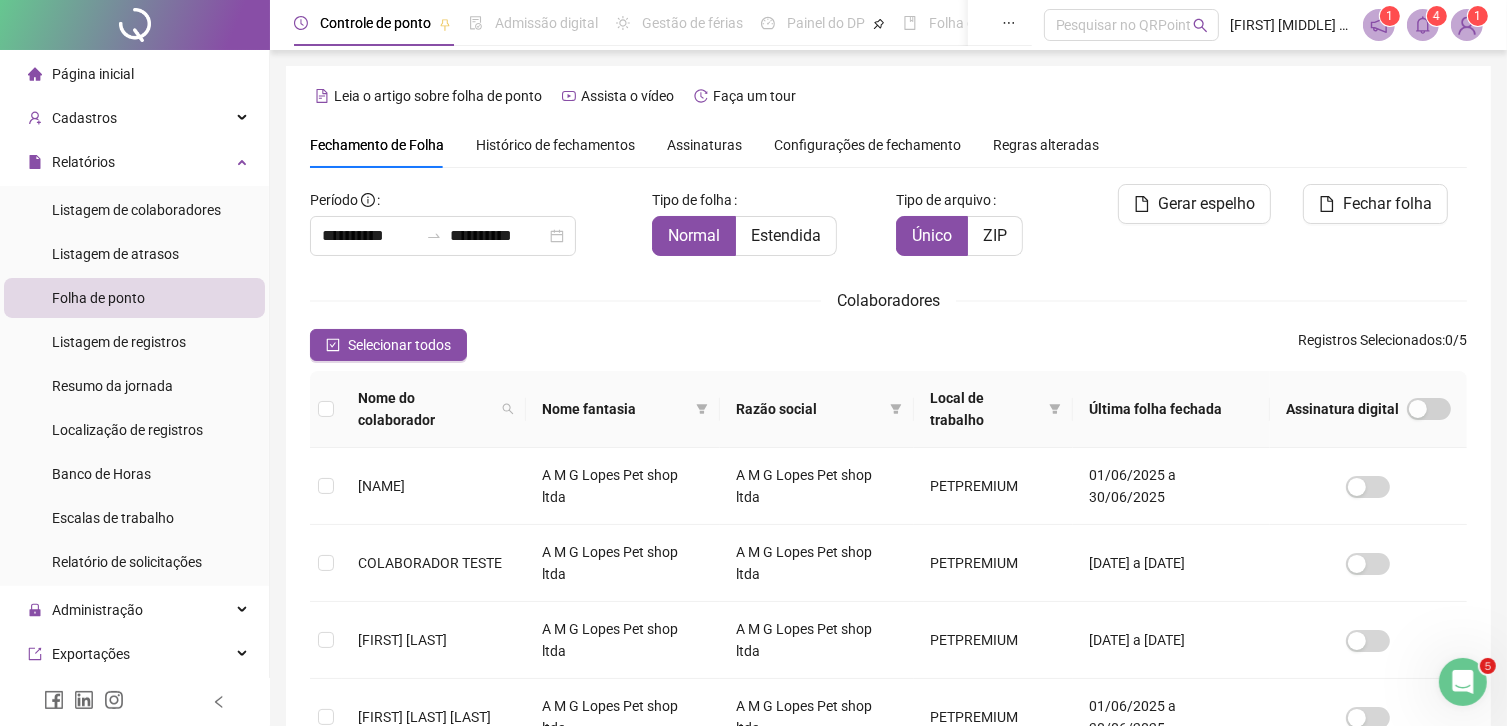 scroll, scrollTop: 46, scrollLeft: 0, axis: vertical 